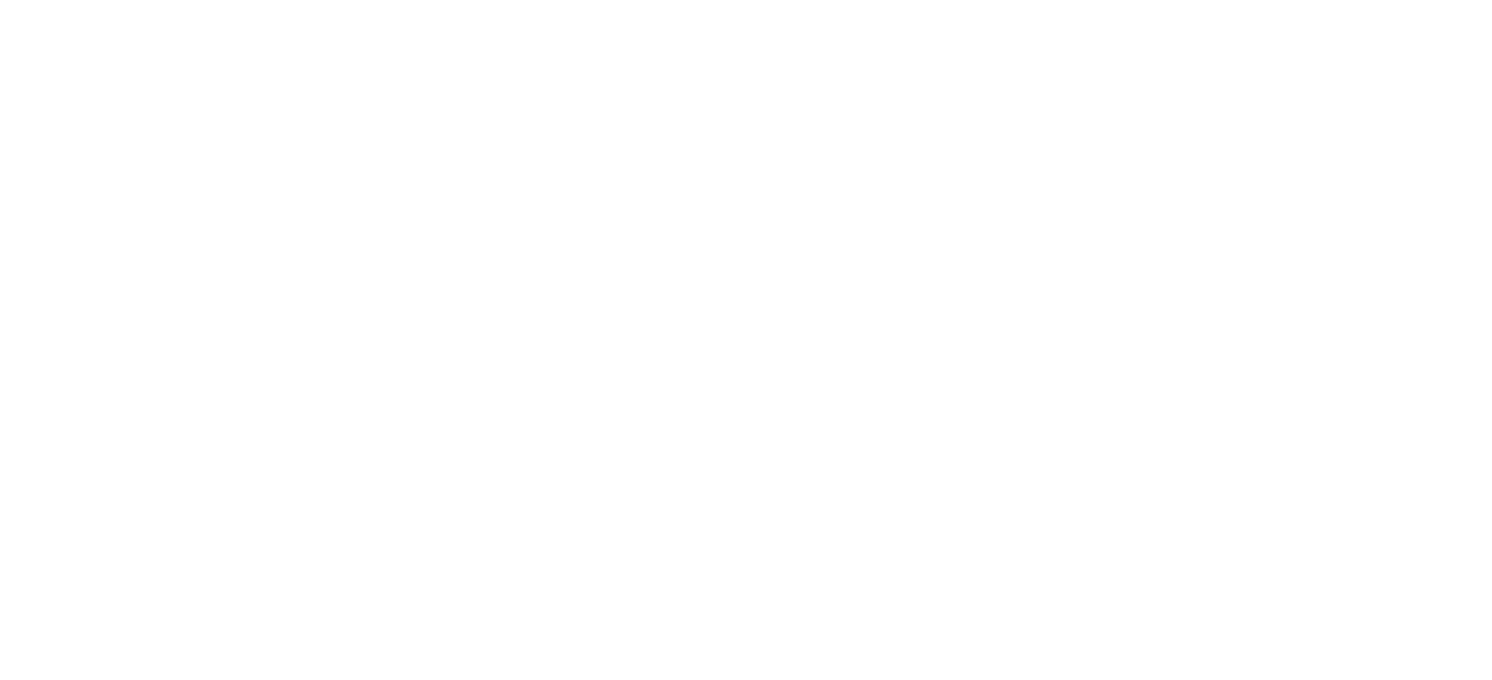 scroll, scrollTop: 0, scrollLeft: 0, axis: both 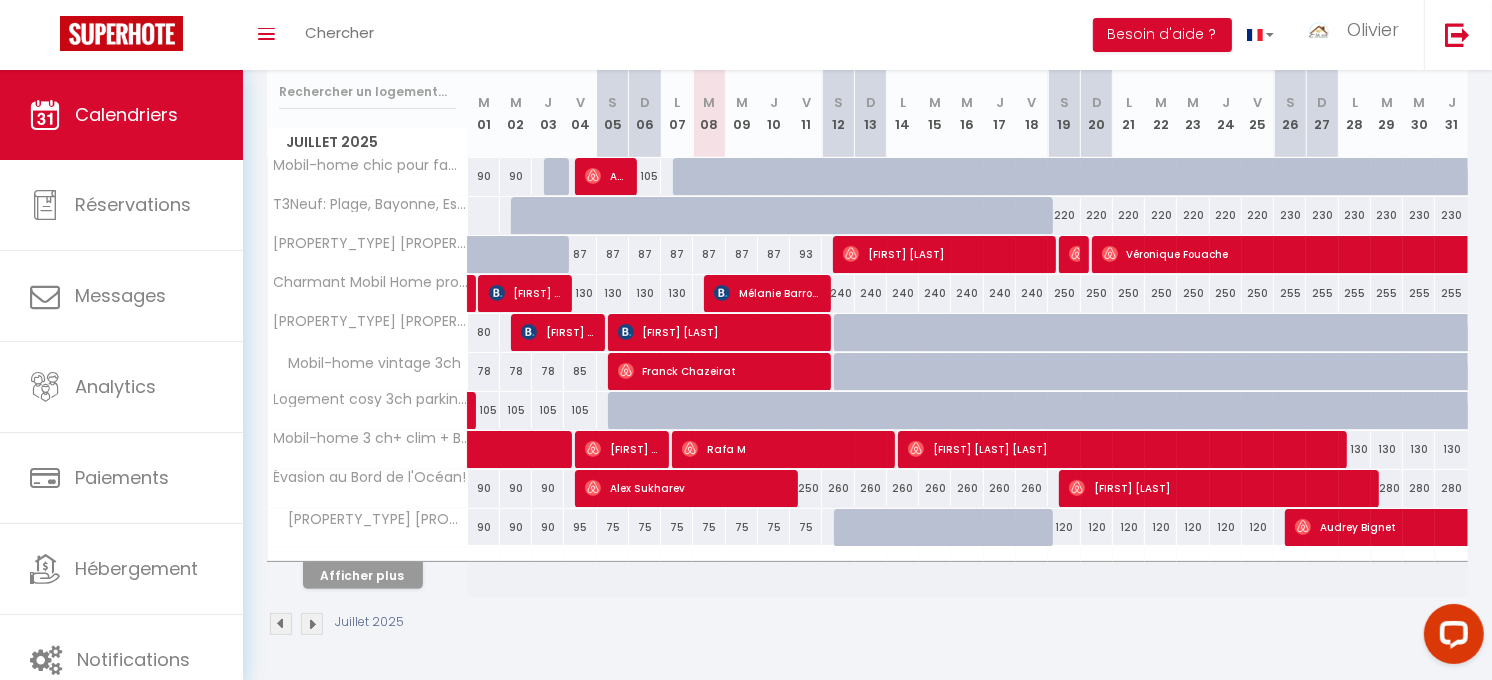 click at bounding box center [850, 528] 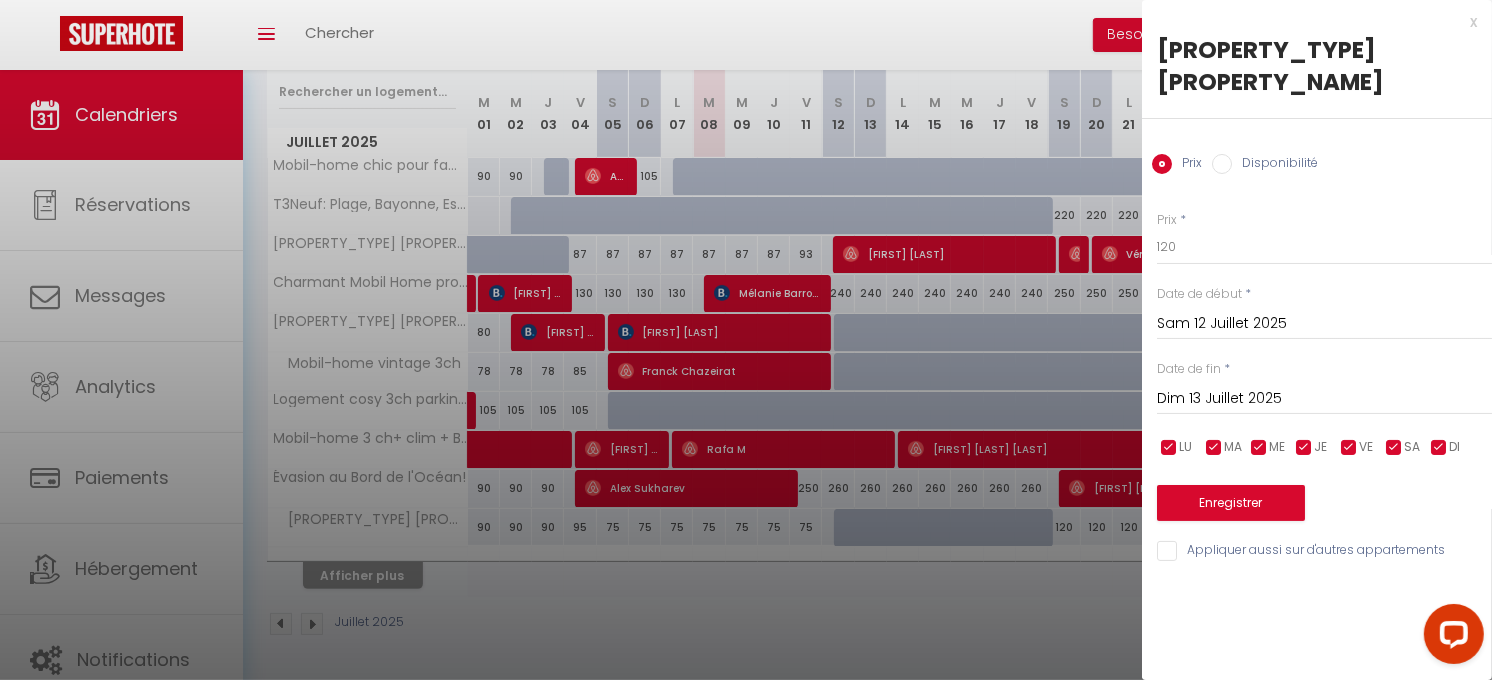 click on "Dim 13 [MONTH] 2025         <   [MONTH] 2025   >   Dim Lun Mar Mer Jeu Ven Sam   1 2 3 4 5 6 7 8 9 10 11 12 13 14 15 16 17 18 19 20 21 22 23 24 25 26 27 28 29 30 31     <   2025   >   Janvier Février Mars Avril Mai Juin Juillet Août Septembre Octobre Novembre Décembre     <   2020 - 2029   >   2020 2021 2022 2023 2024 2025 2026 2027 2028 2029" at bounding box center [1324, 322] 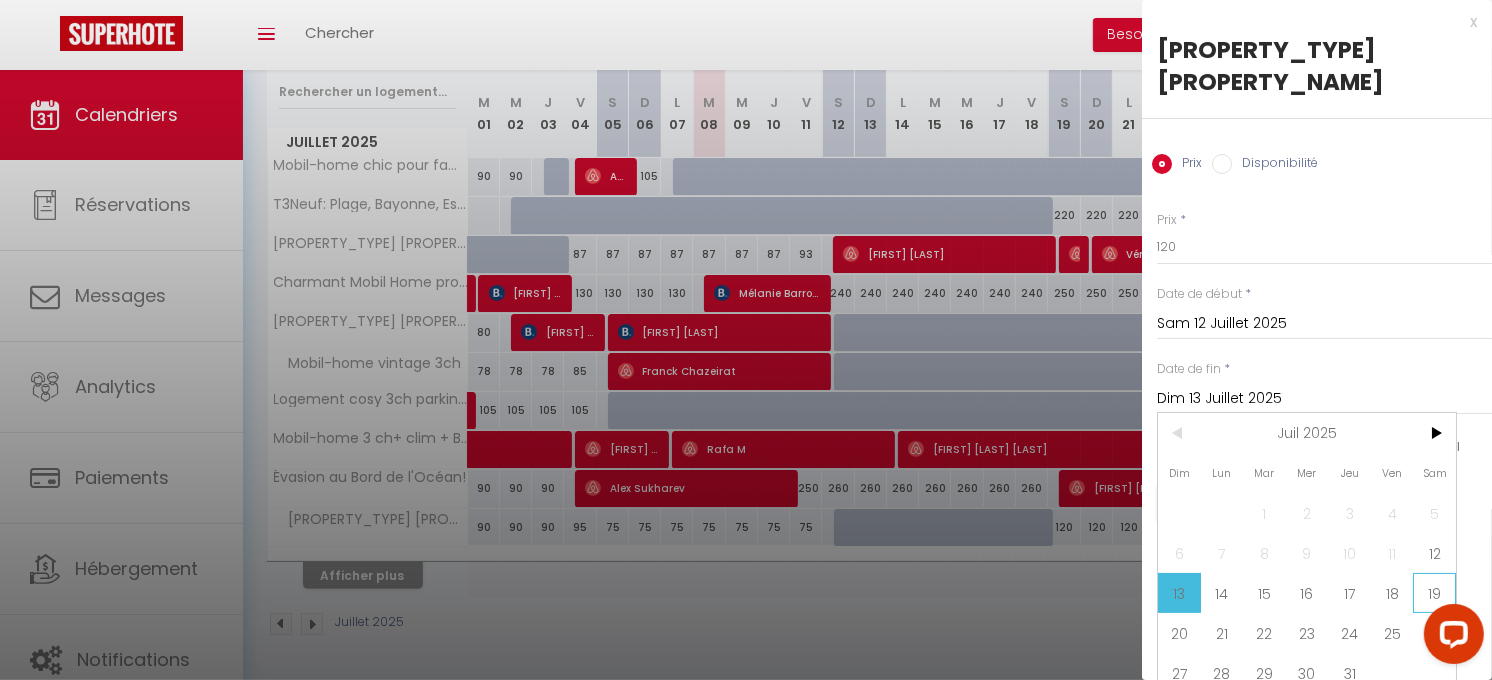 click on "19" at bounding box center [0, 0] 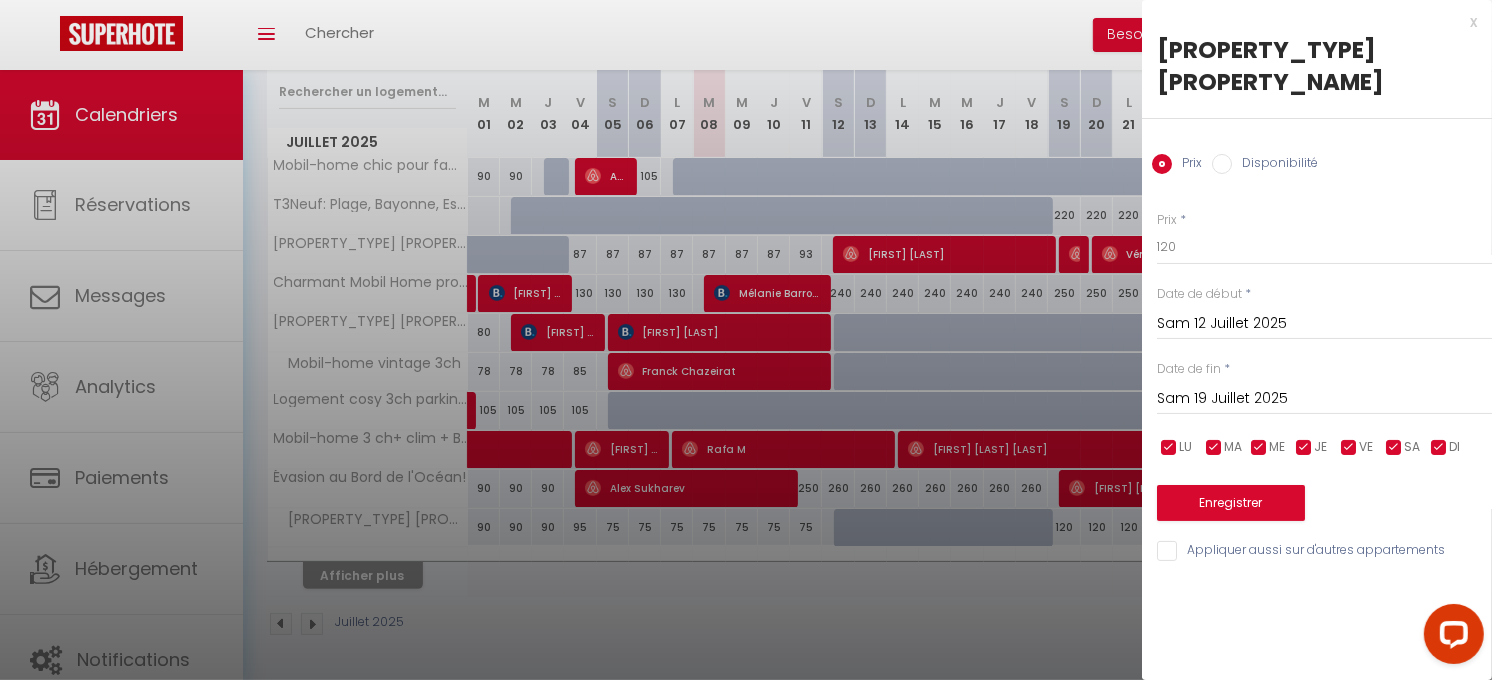 click on "Disponibilité" at bounding box center (1222, 164) 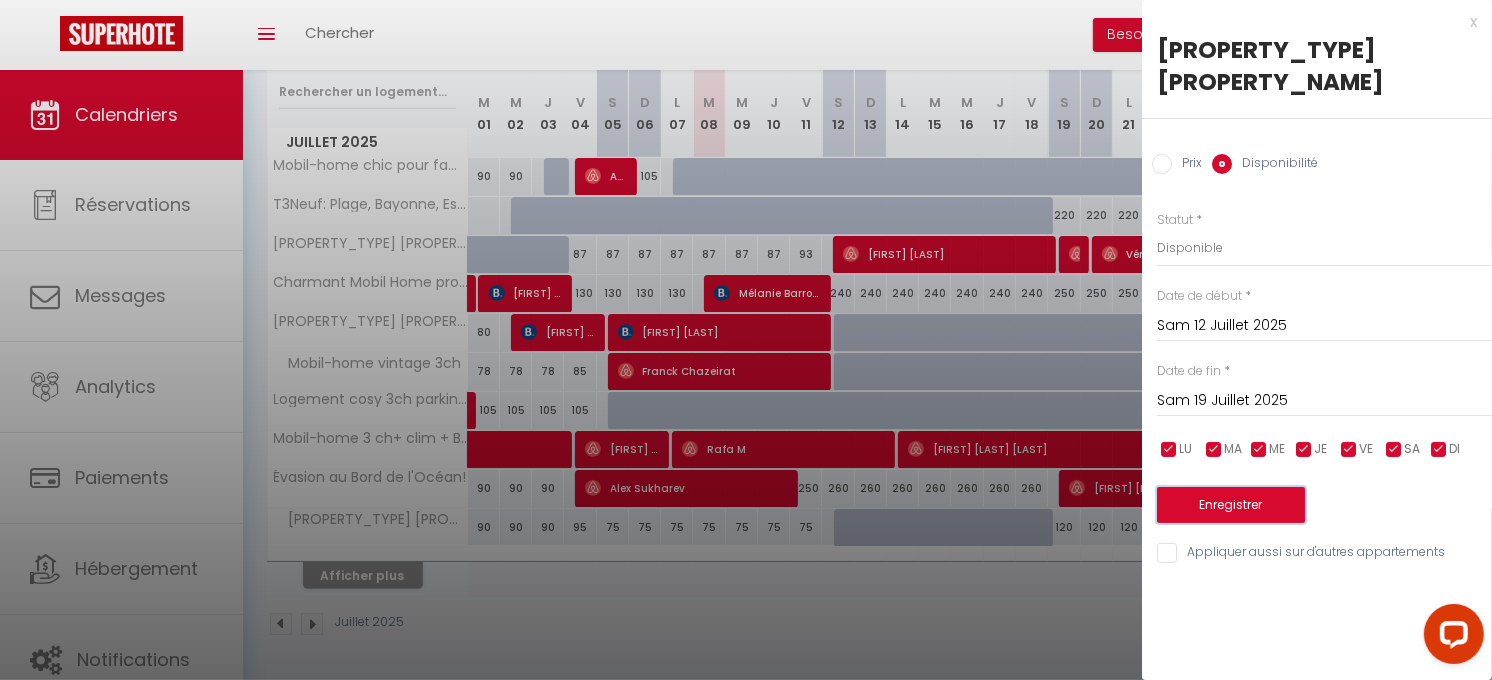 click on "Enregistrer" at bounding box center (1231, 505) 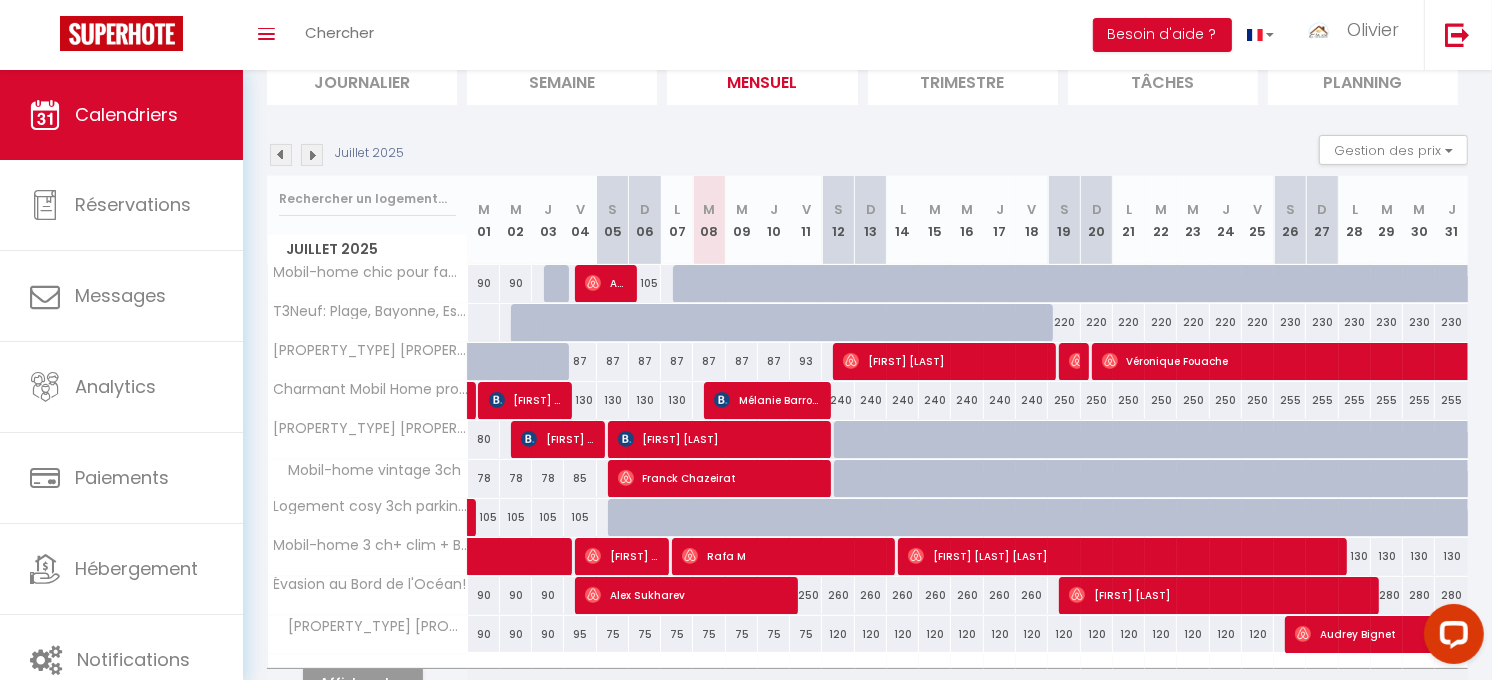 scroll, scrollTop: 0, scrollLeft: 0, axis: both 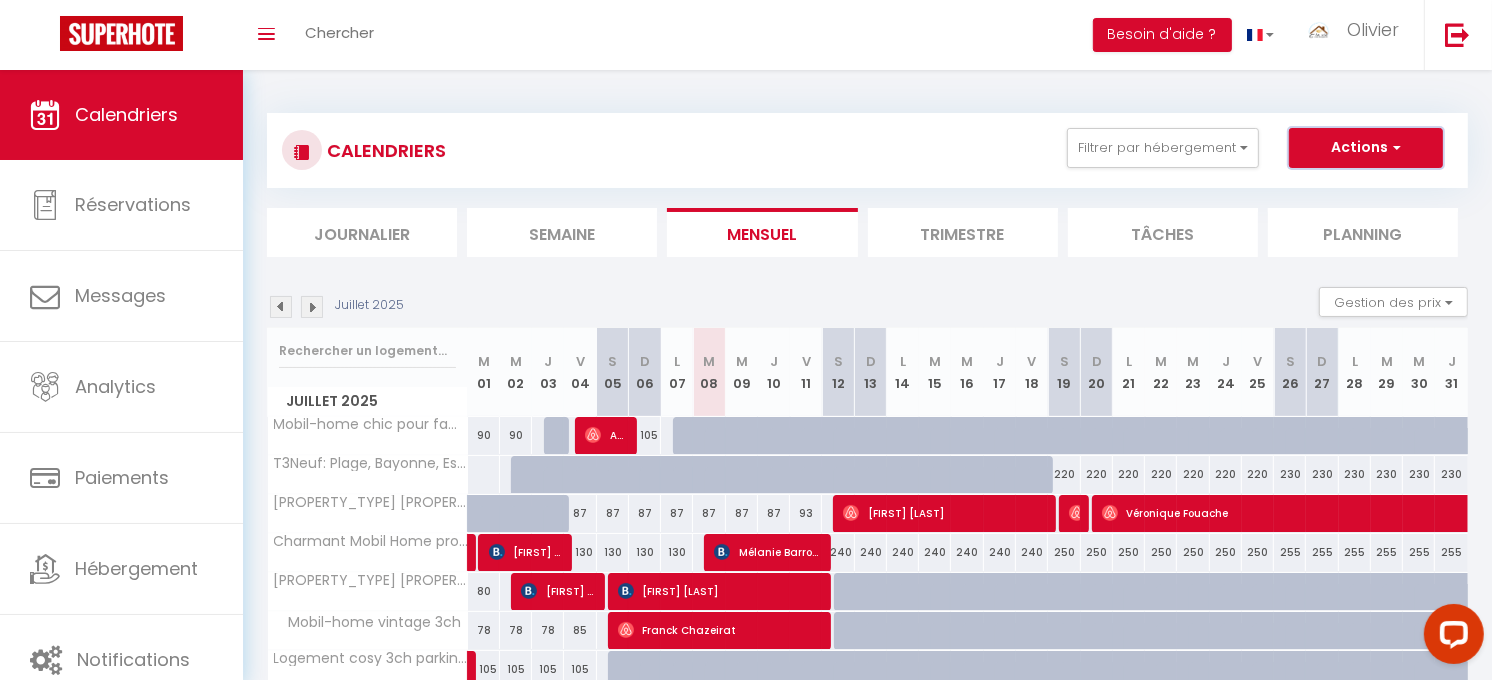 click on "Actions" at bounding box center [1366, 148] 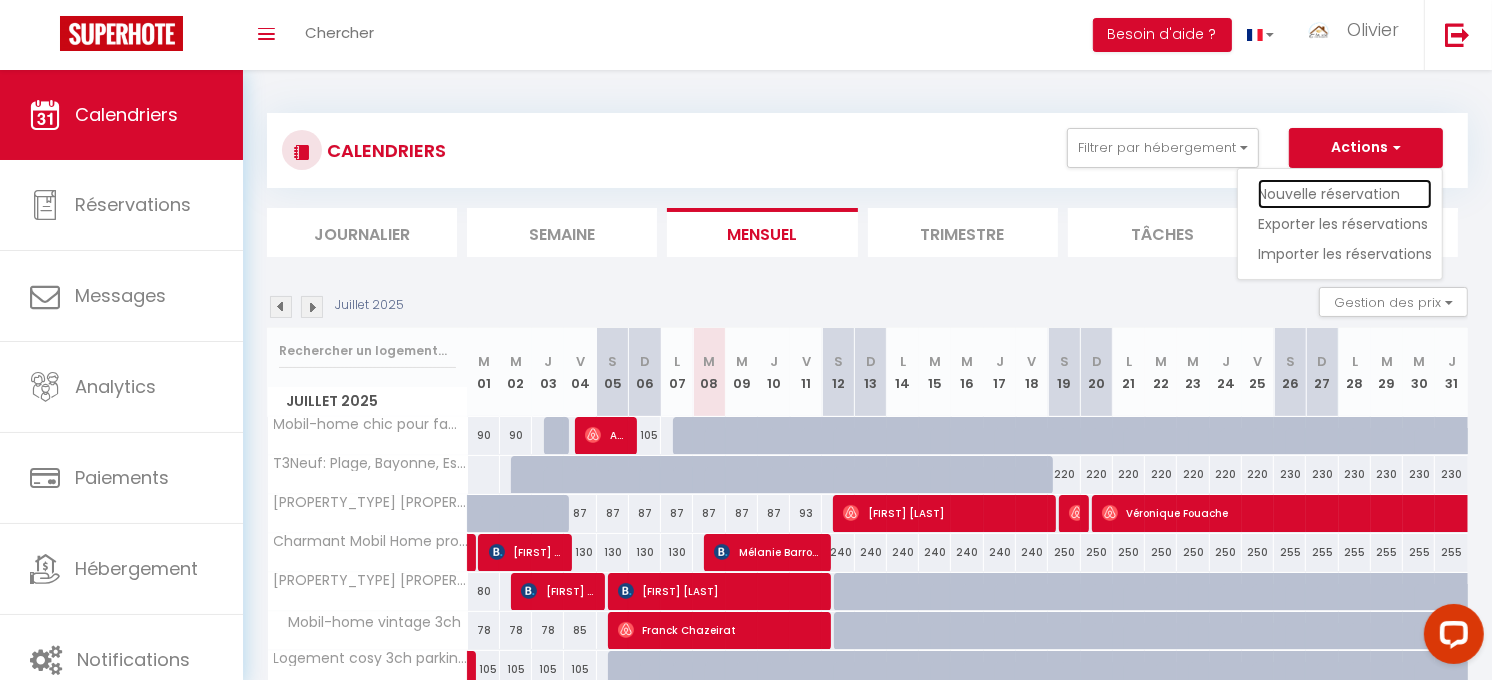 click on "Nouvelle réservation" at bounding box center [1345, 194] 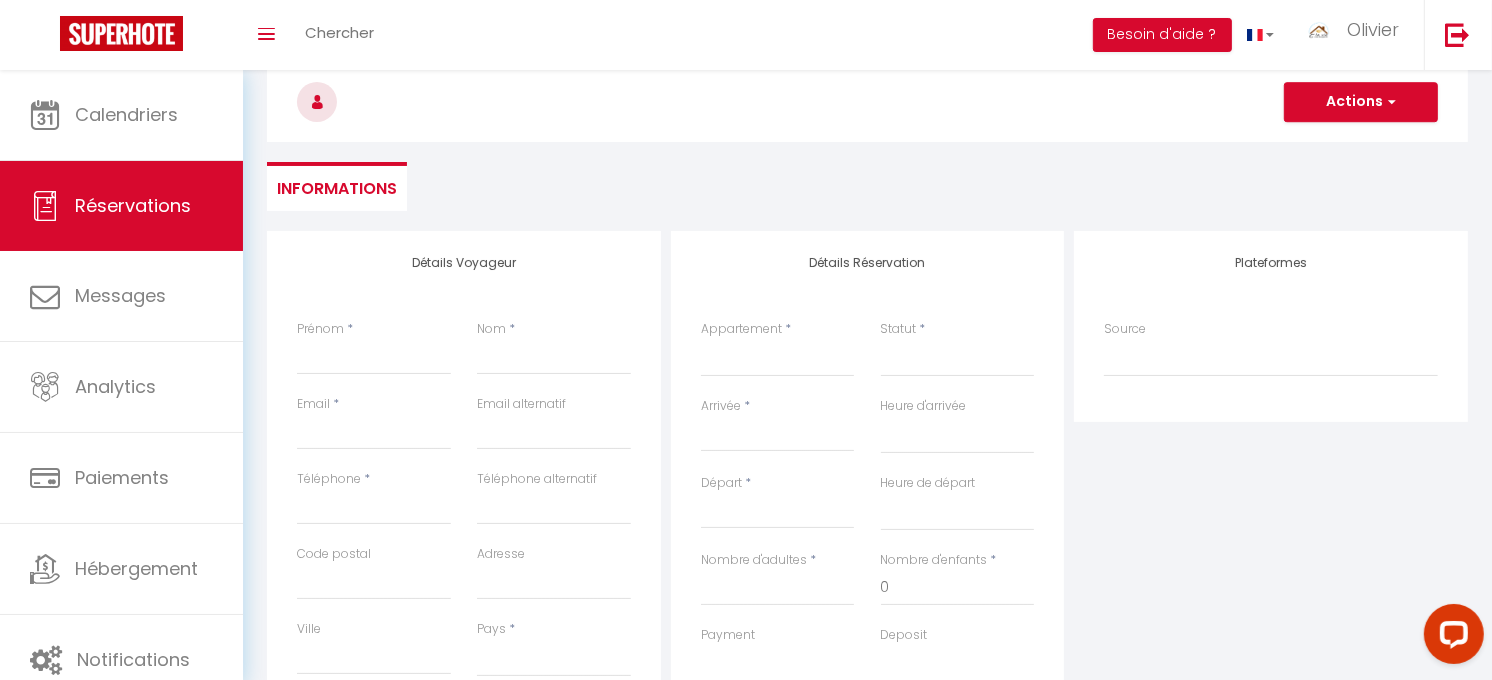 scroll, scrollTop: 111, scrollLeft: 0, axis: vertical 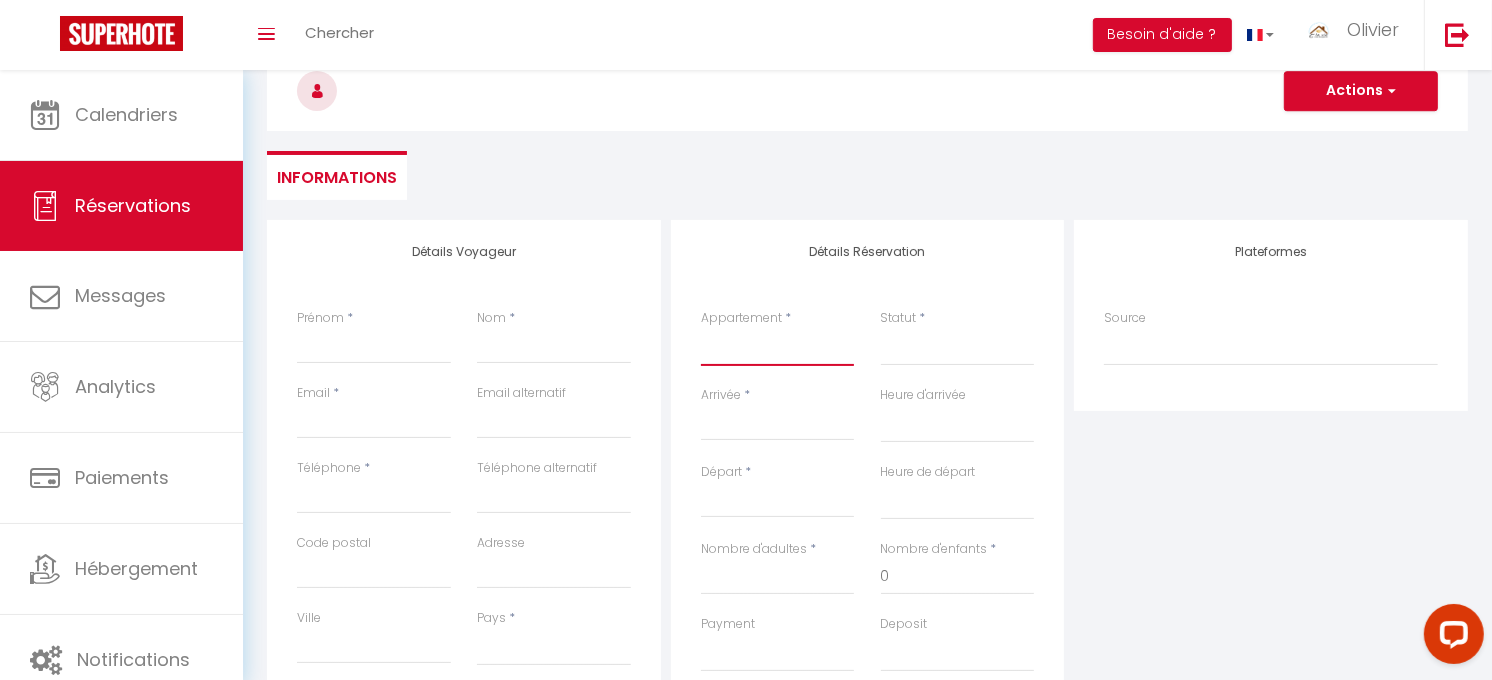 click on "Mobil-home chic pour familles! Mobil-home rétro sous les pins! Charmant Mobil Home proche océan Mobile Home dans Camping 4* Mobil-home vintage 3ch Logement cosy 3ch parking inclus Mobil-home 3 ch+ clim + BBQ neuf Évasion au Bord de l'Océan! Maisonnette la tropicale Grand T3 à Labenne Océan T3Neuf: Plage, Bayonne, Espagne!" at bounding box center (778, 347) 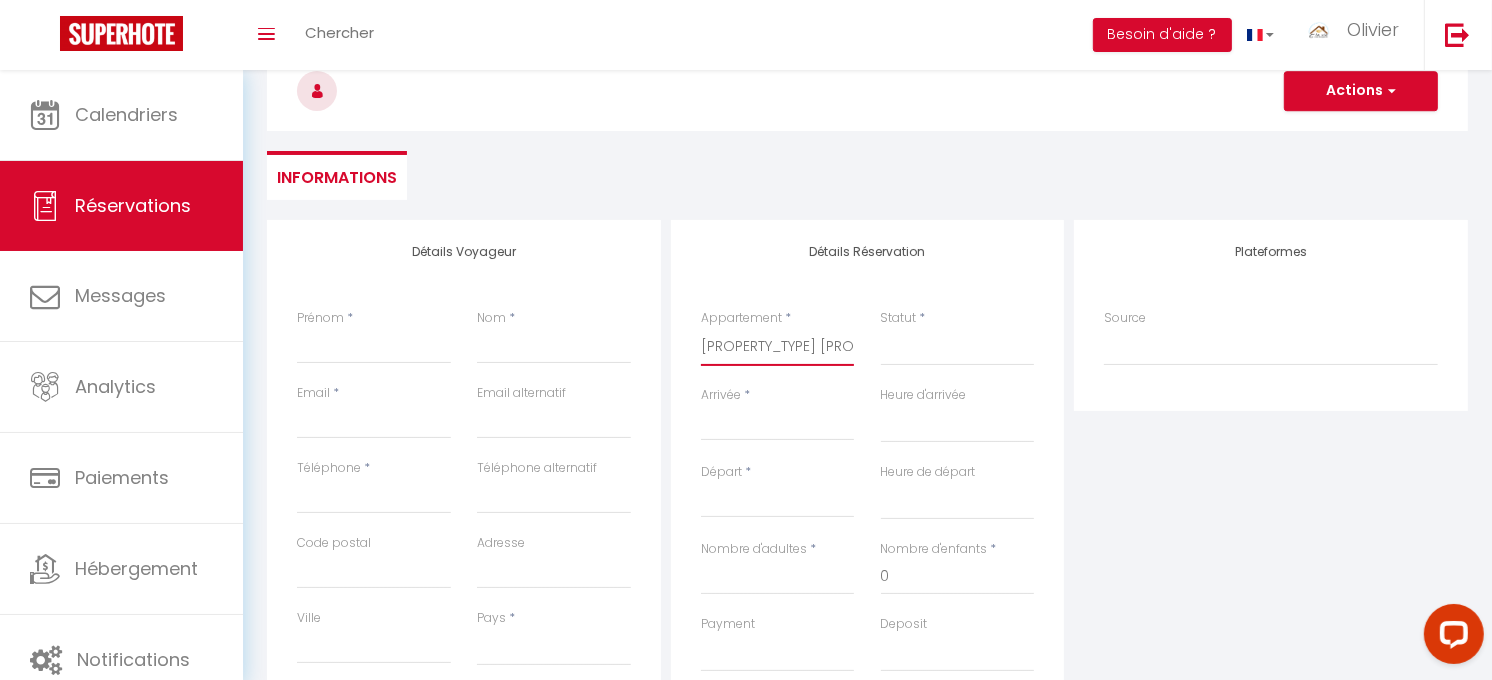 click on "Mobil-home chic pour familles! Mobil-home rétro sous les pins! Charmant Mobil Home proche océan Mobile Home dans Camping 4* Mobil-home vintage 3ch Logement cosy 3ch parking inclus Mobil-home 3 ch+ clim + BBQ neuf Évasion au Bord de l'Océan! Maisonnette la tropicale Grand T3 à Labenne Océan T3Neuf: Plage, Bayonne, Espagne!" at bounding box center (778, 347) 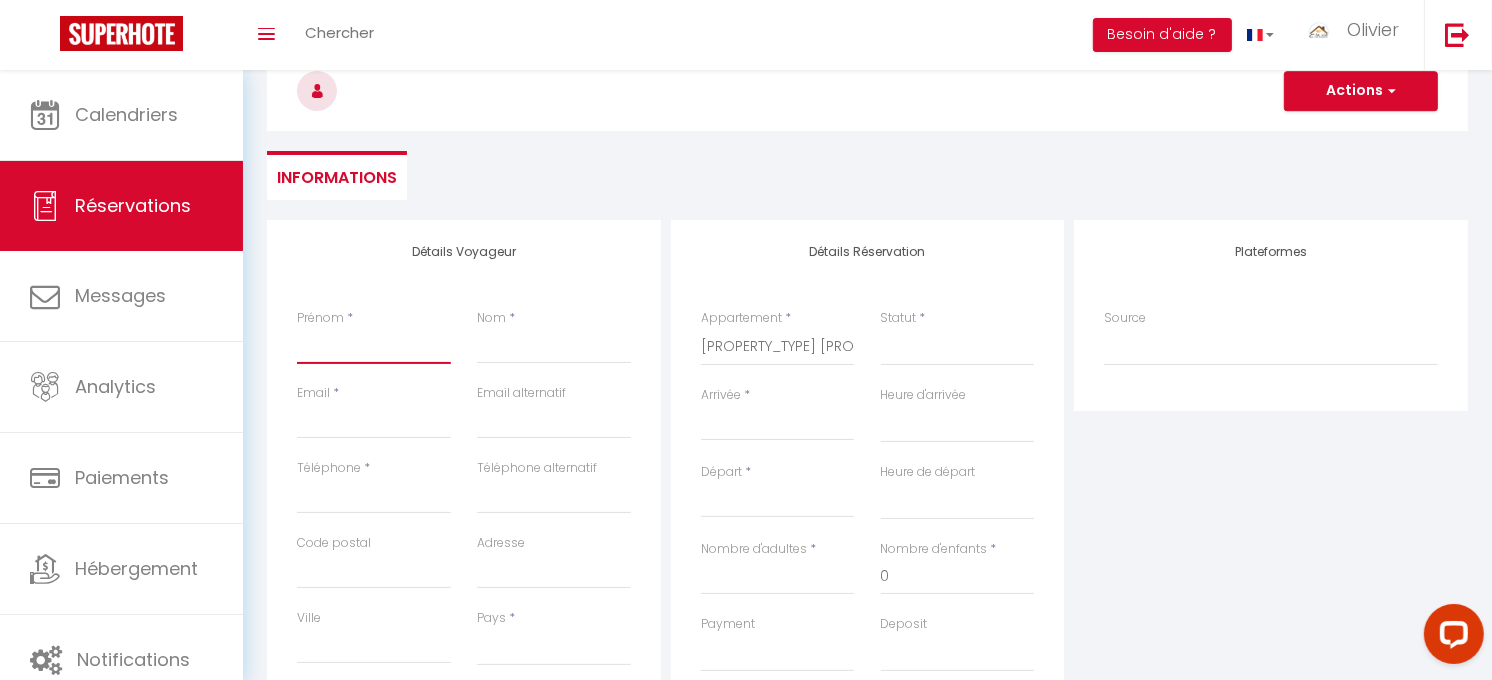click on "Prénom" at bounding box center (374, 346) 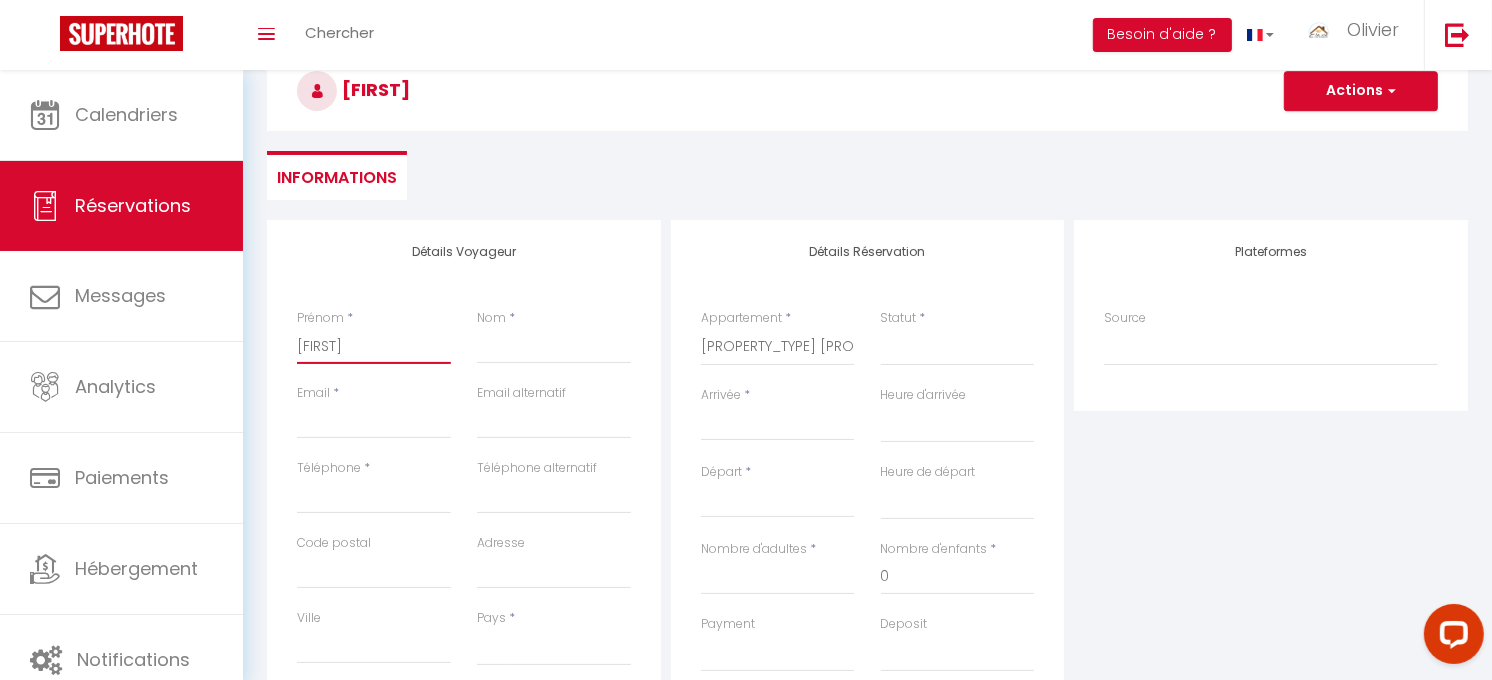 type on "[FIRST]" 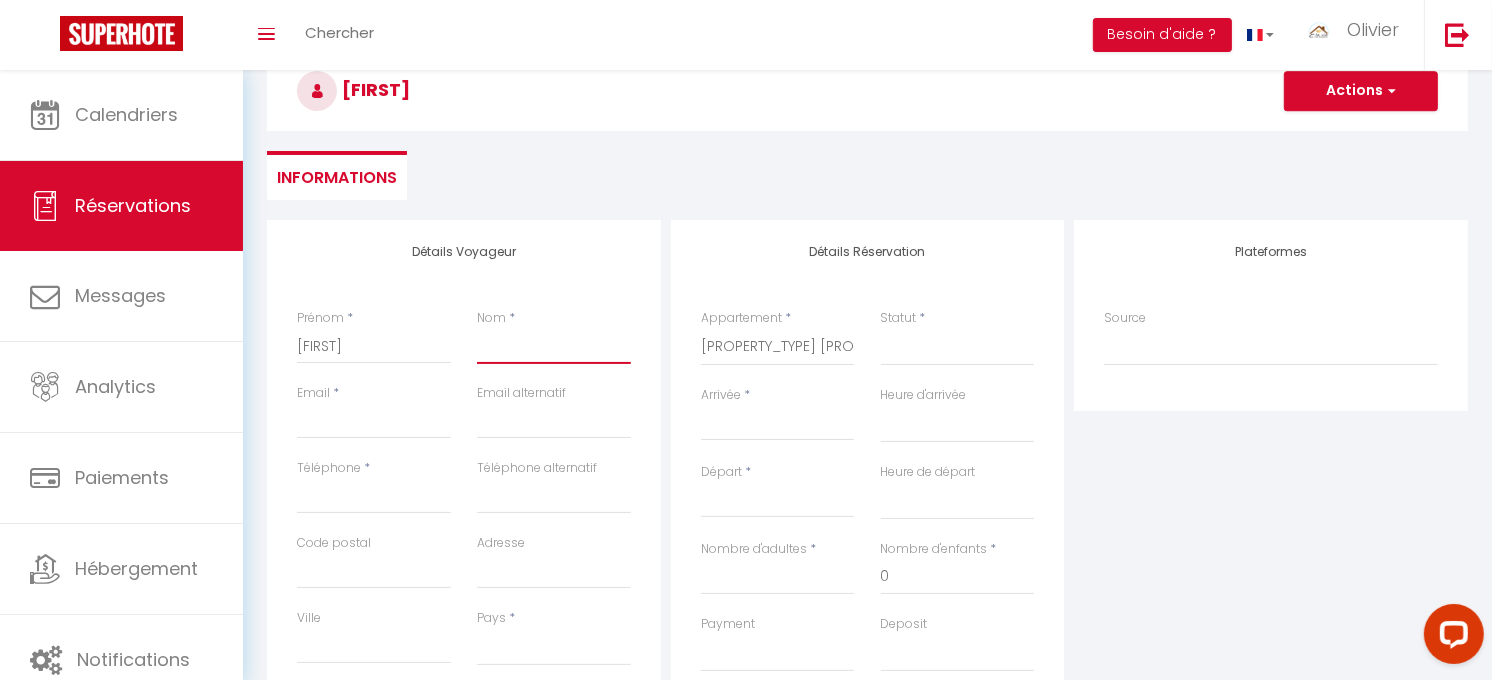 click on "Nom" at bounding box center (554, 346) 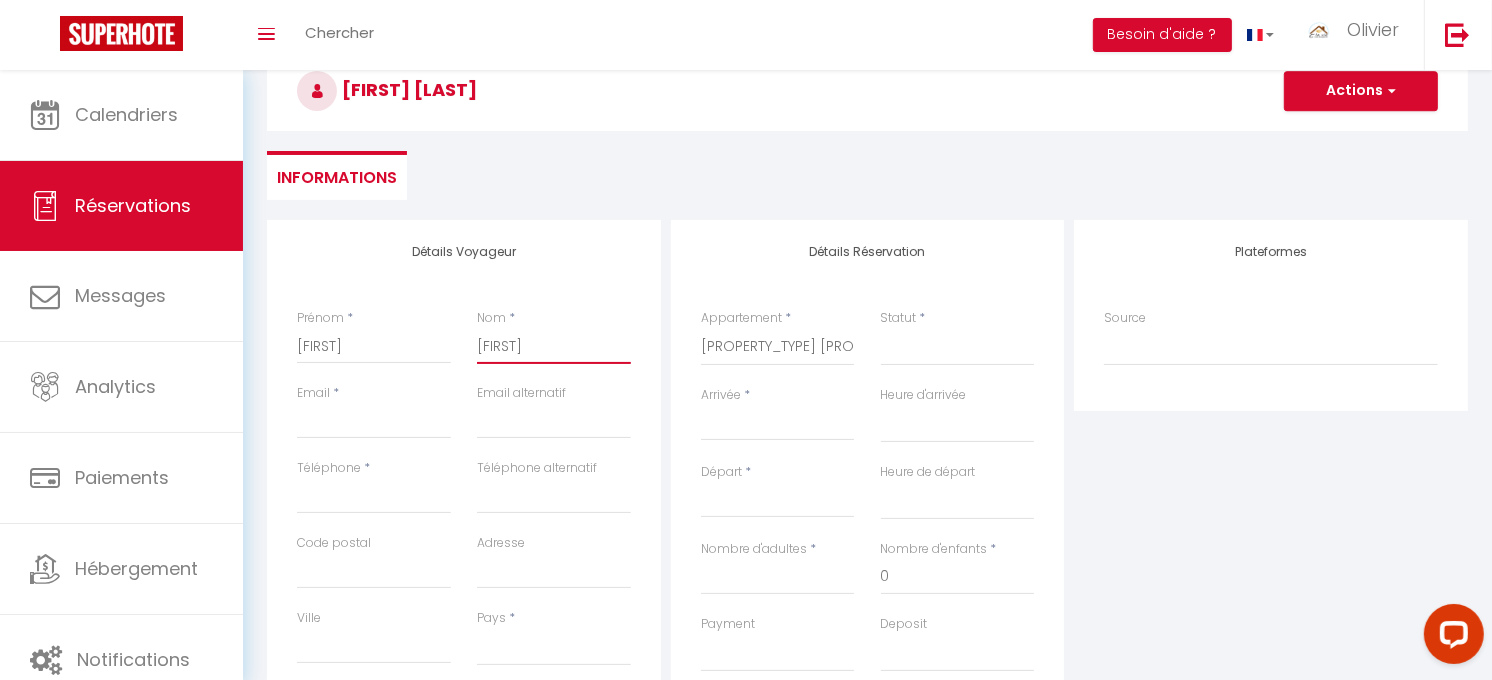 type on "[FIRST]" 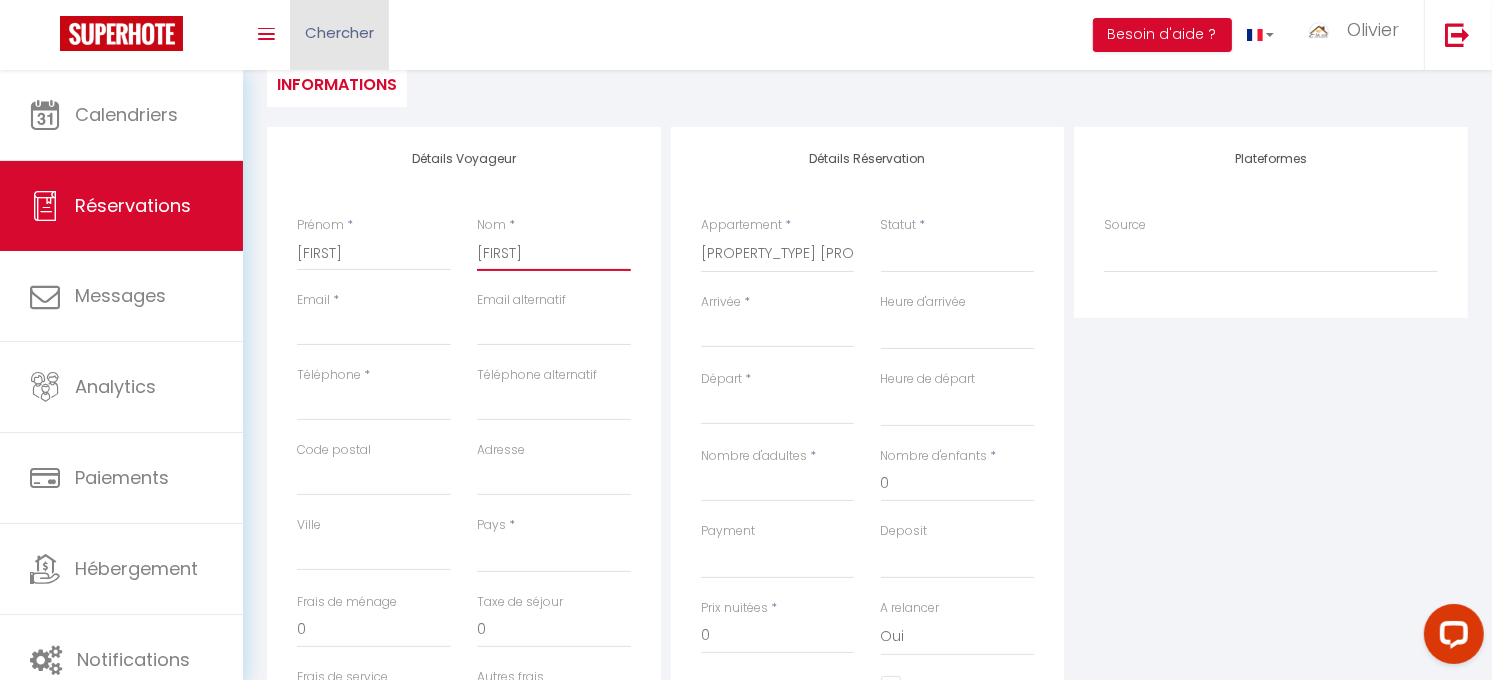 scroll, scrollTop: 203, scrollLeft: 0, axis: vertical 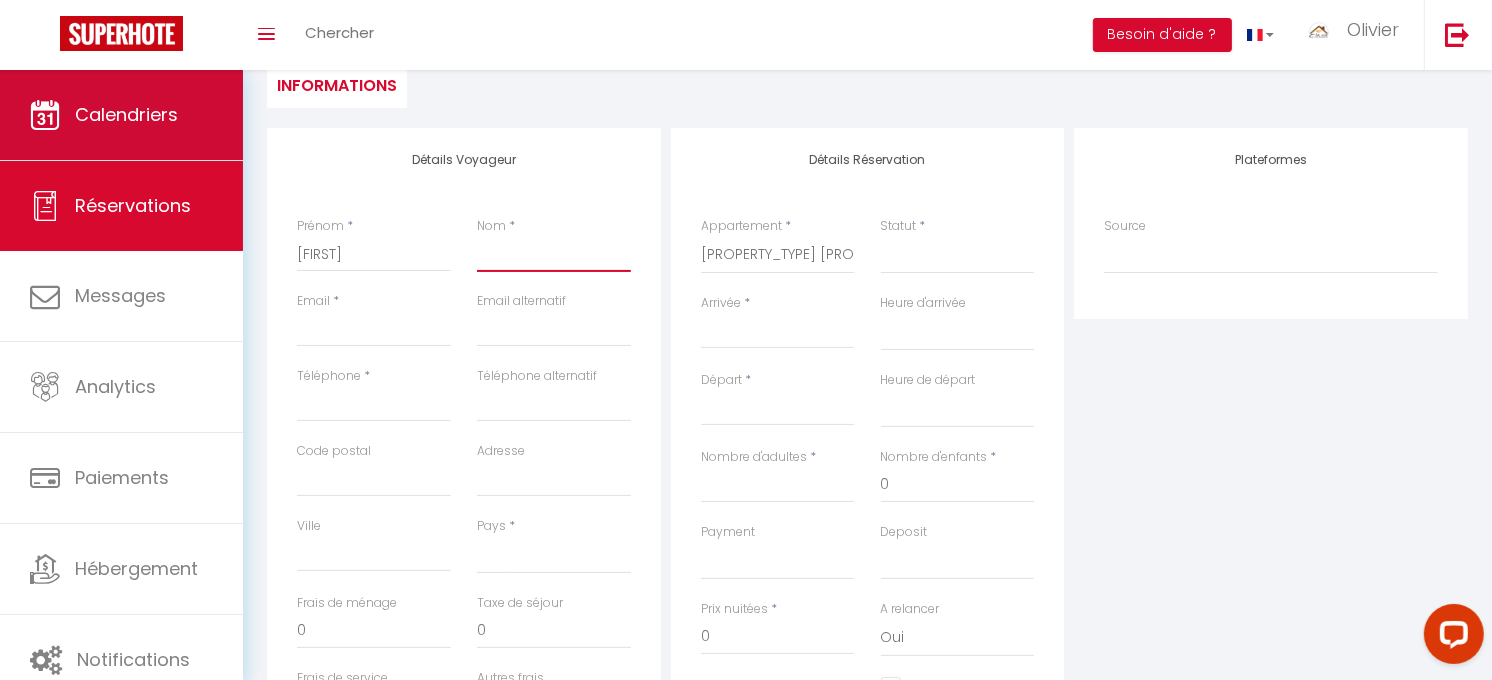 type 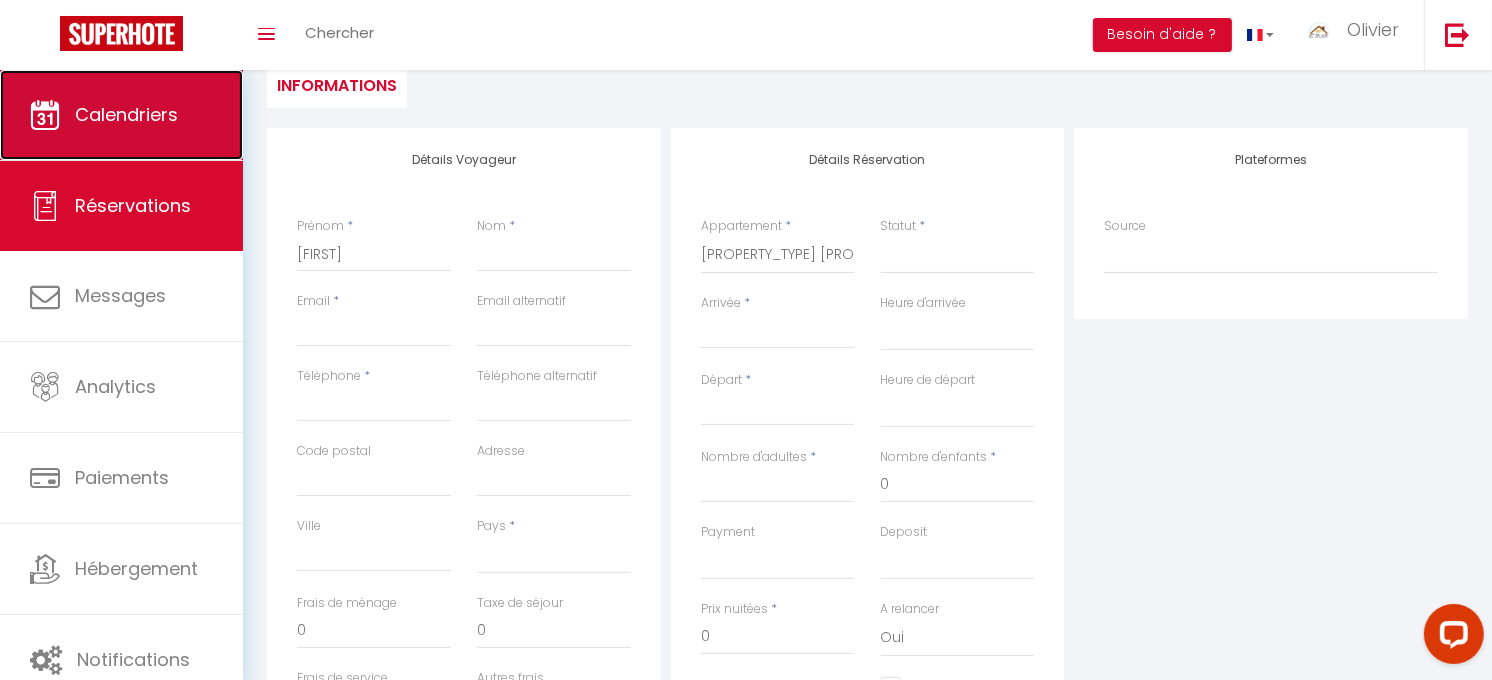 click on "Calendriers" at bounding box center [121, 115] 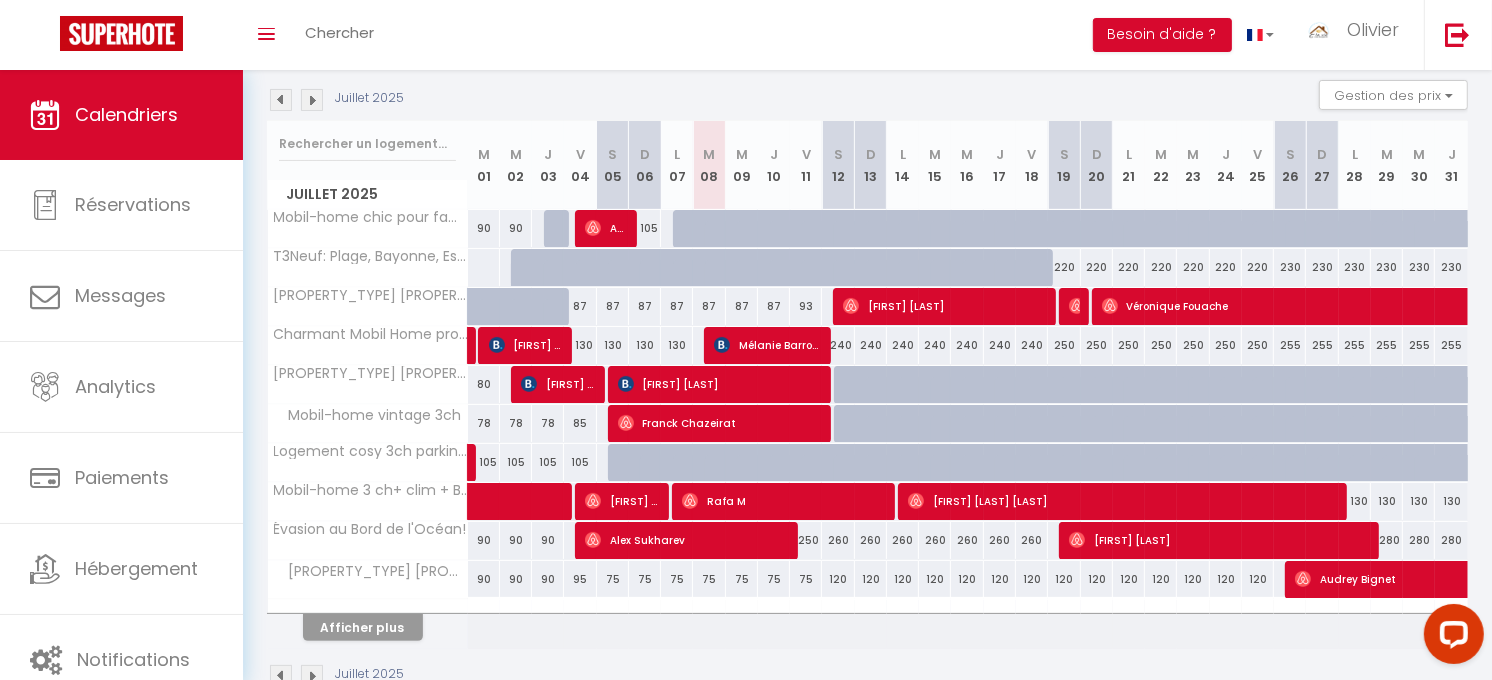 scroll, scrollTop: 211, scrollLeft: 0, axis: vertical 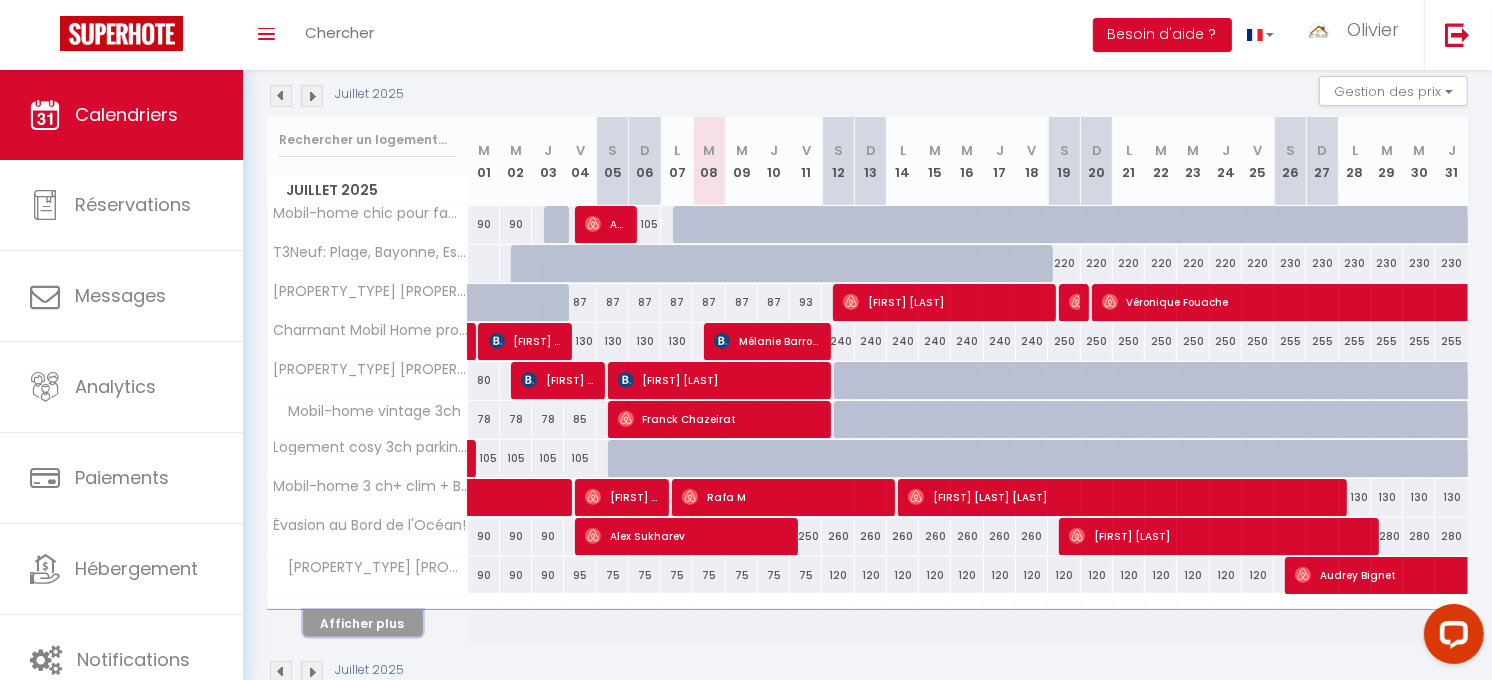 click on "Afficher plus" at bounding box center [363, 623] 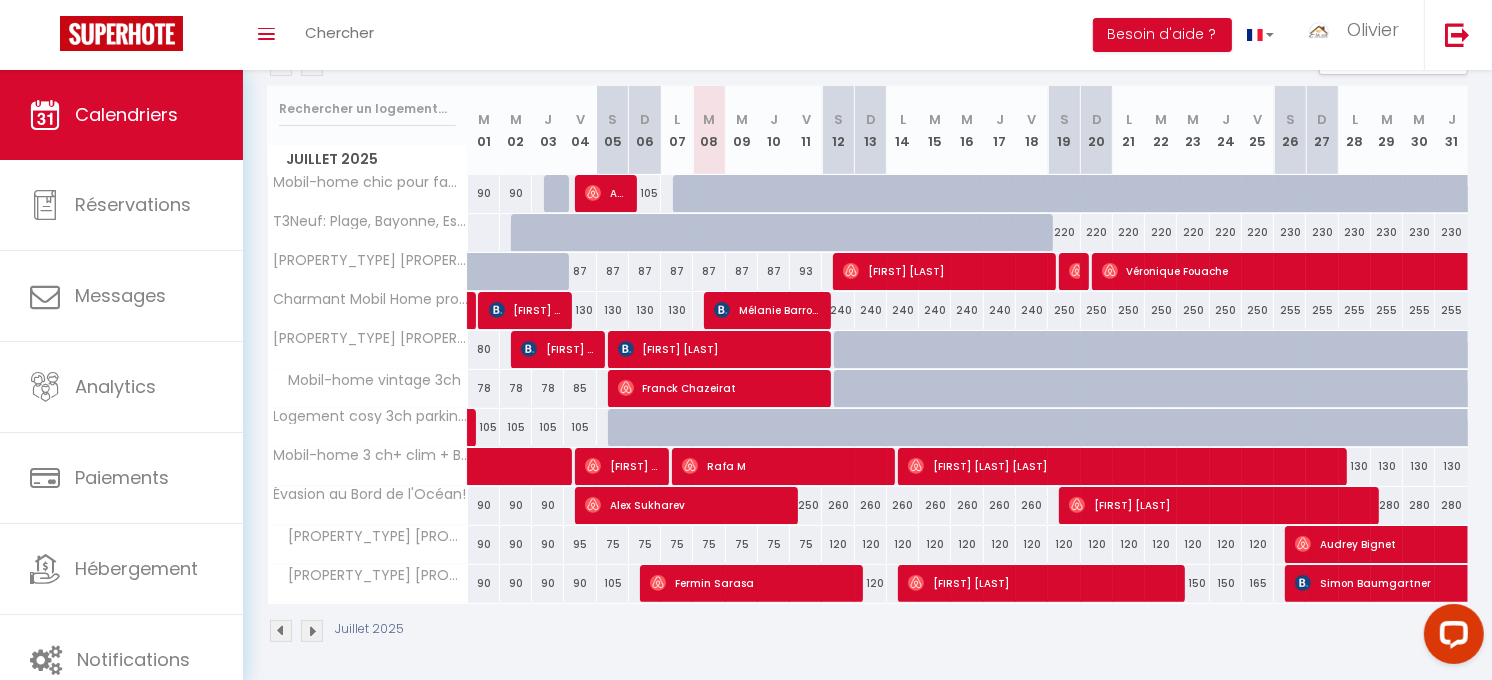 scroll, scrollTop: 250, scrollLeft: 0, axis: vertical 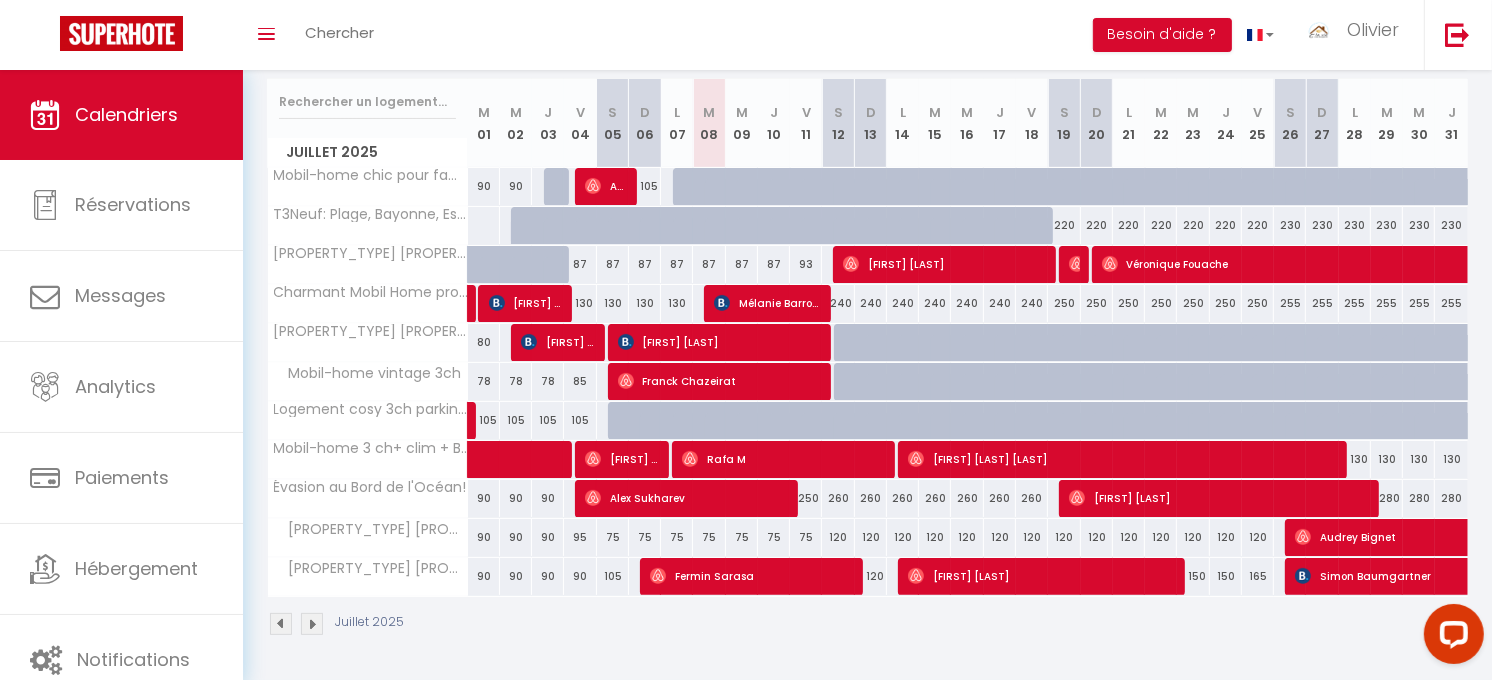 click on "120" at bounding box center (838, 537) 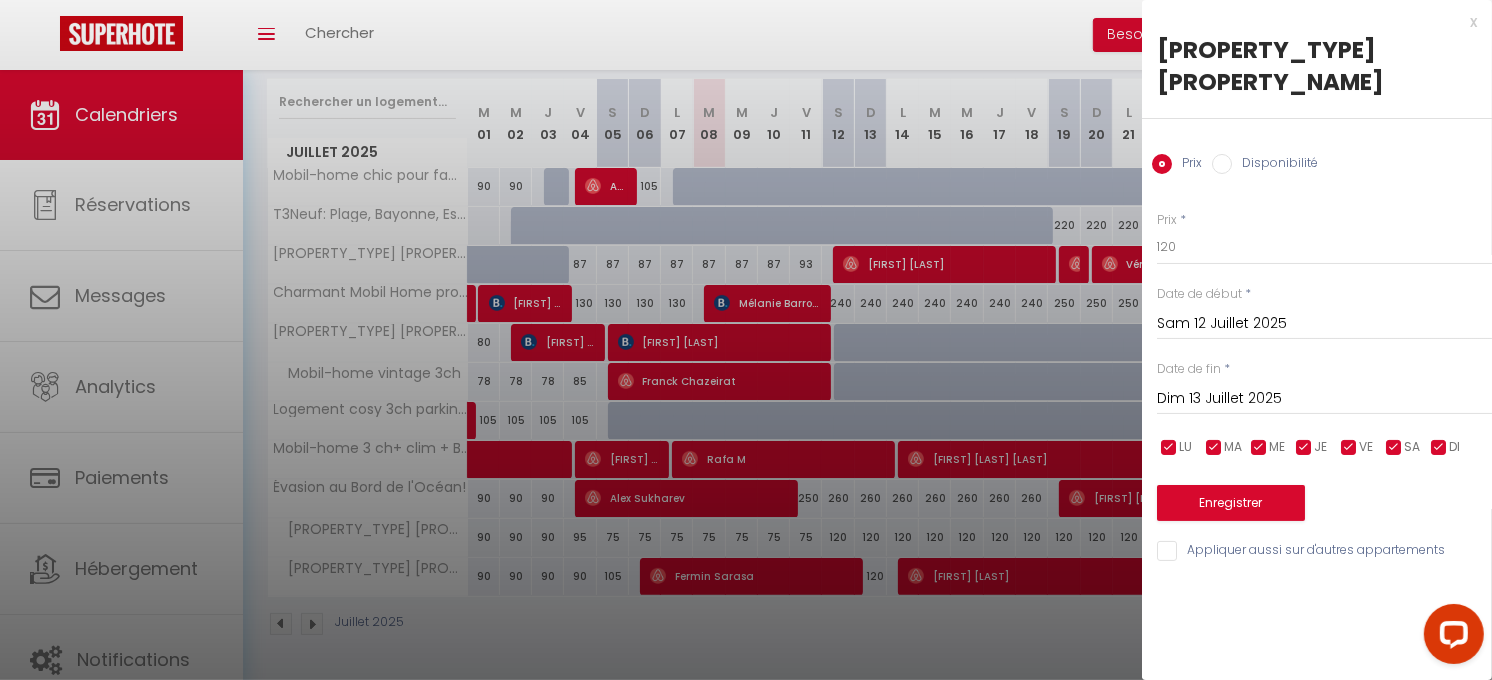 click on "Dim 13 Juillet 2025" at bounding box center (1324, 399) 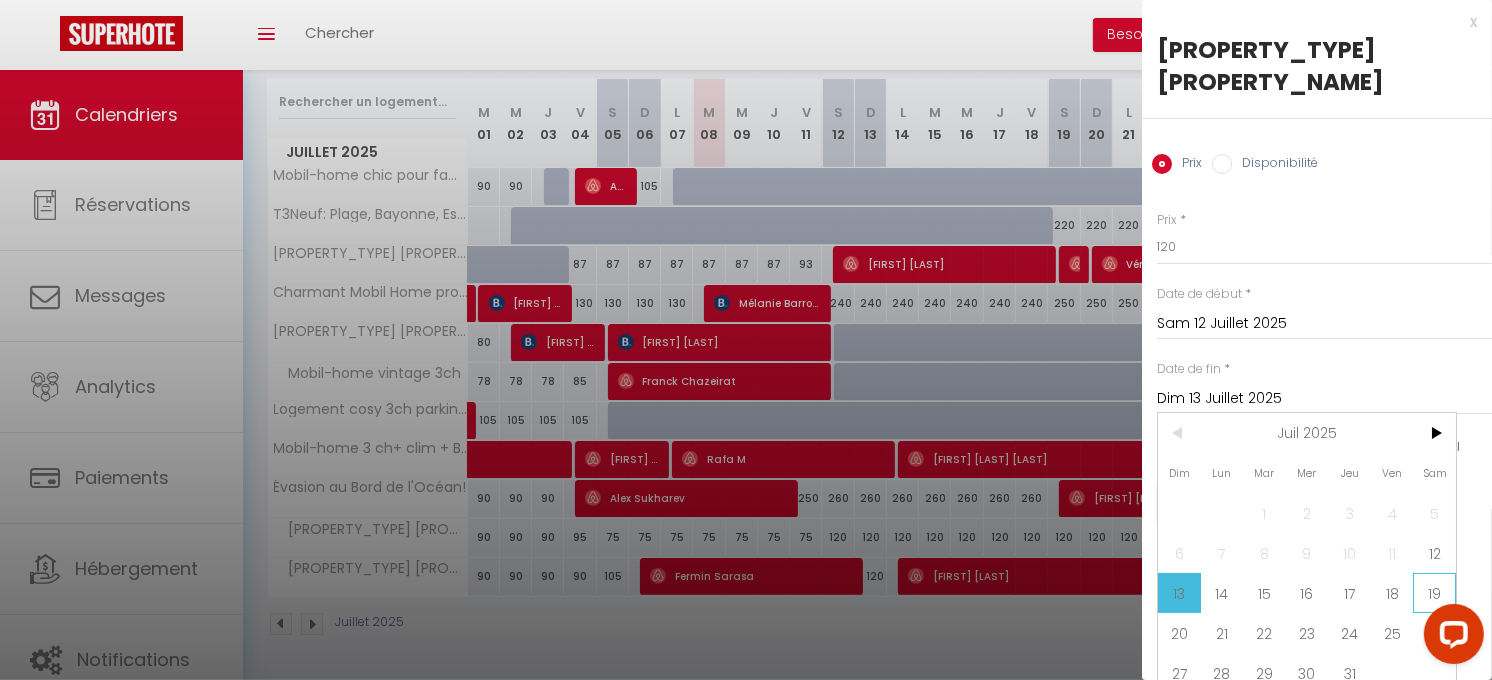 click on "19" at bounding box center [0, 0] 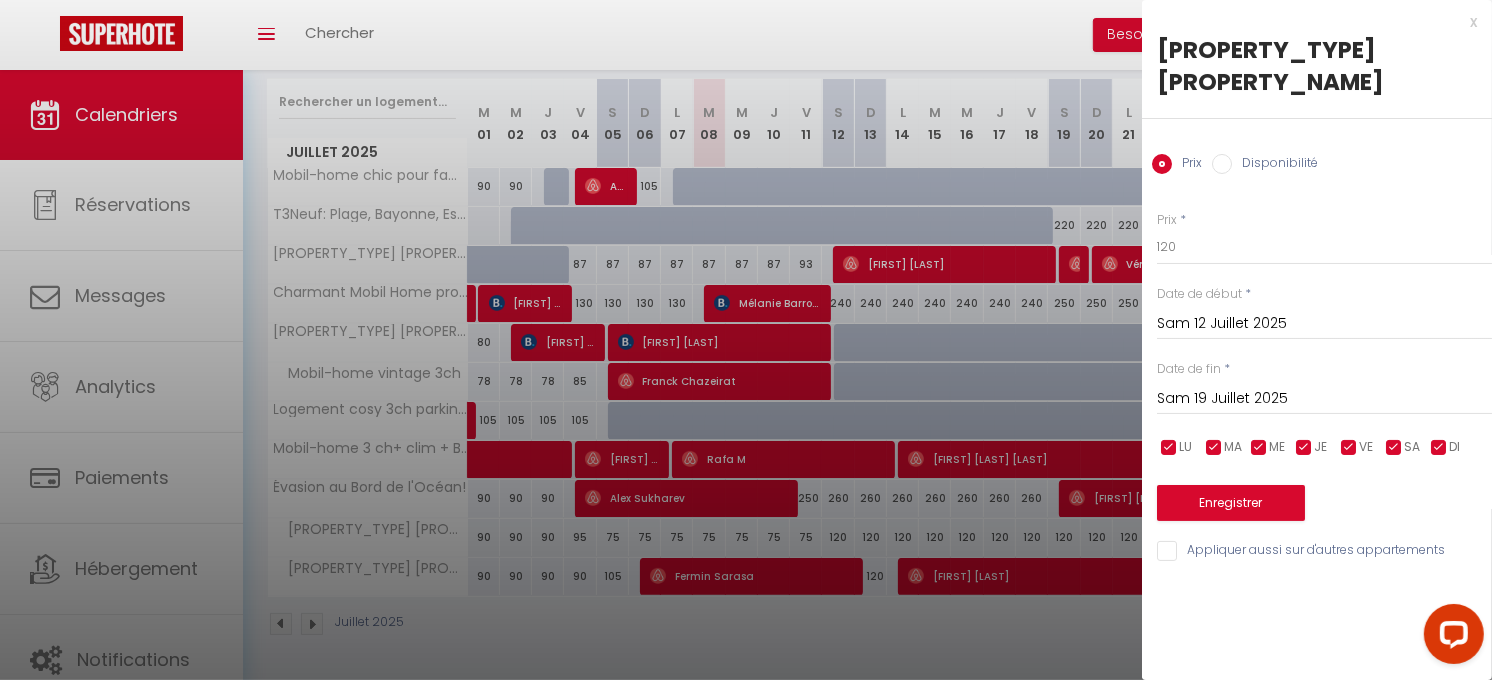 click on "Disponibilité" at bounding box center (1222, 164) 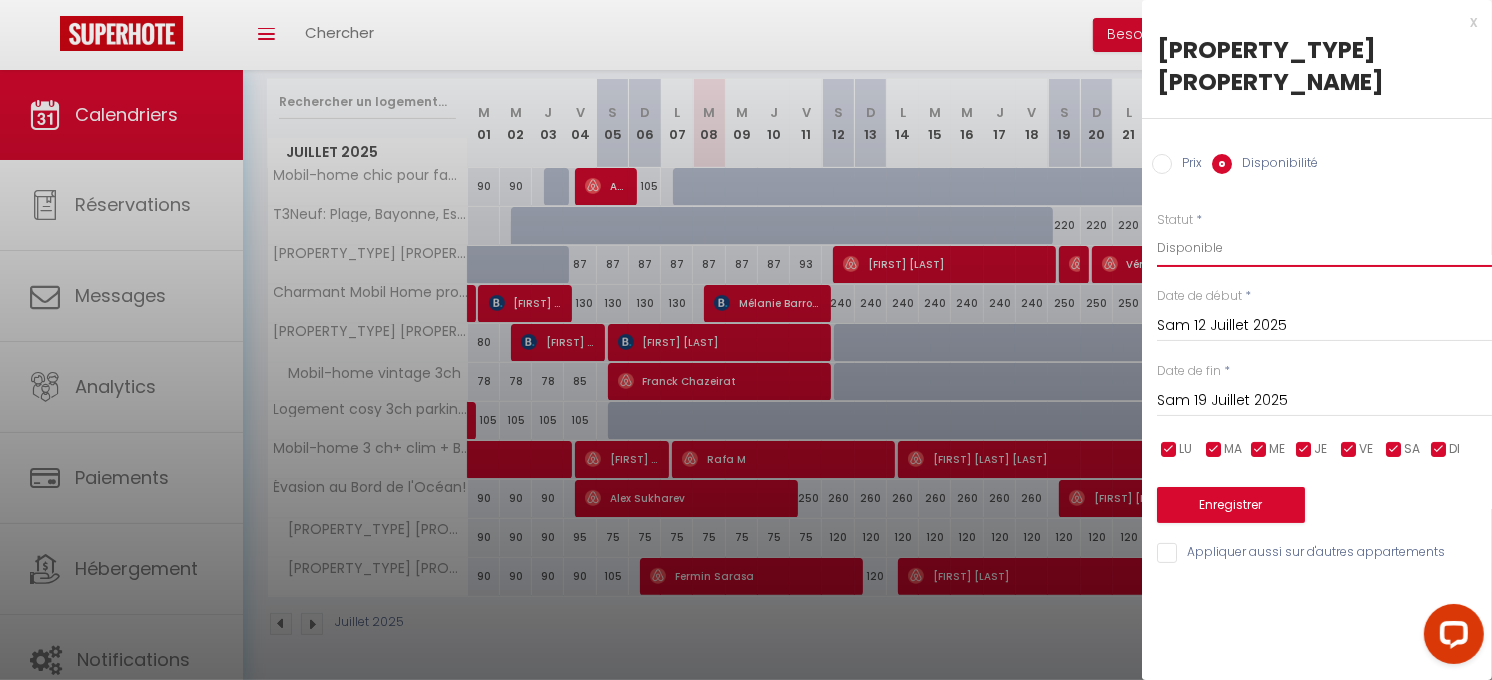 click on "Disponible
Indisponible" at bounding box center [1324, 248] 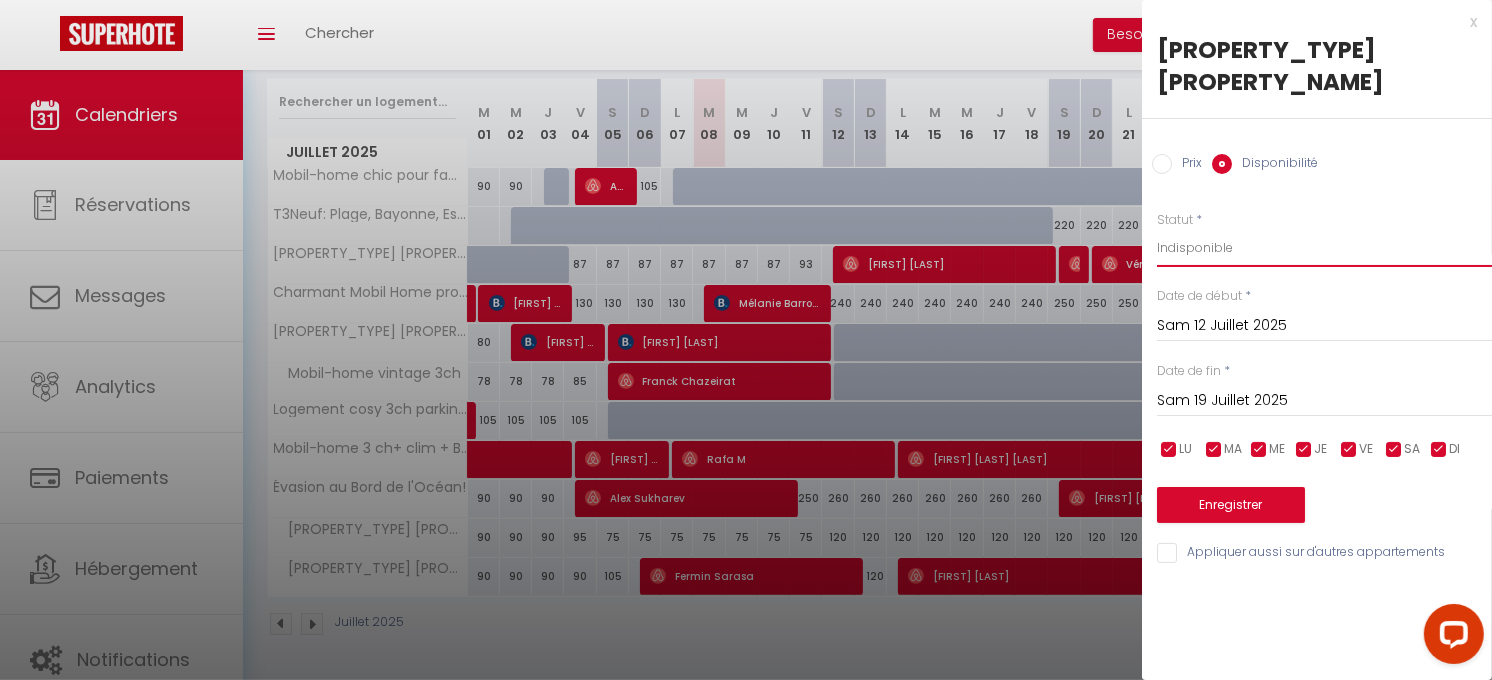 click on "Disponible
Indisponible" at bounding box center (1324, 248) 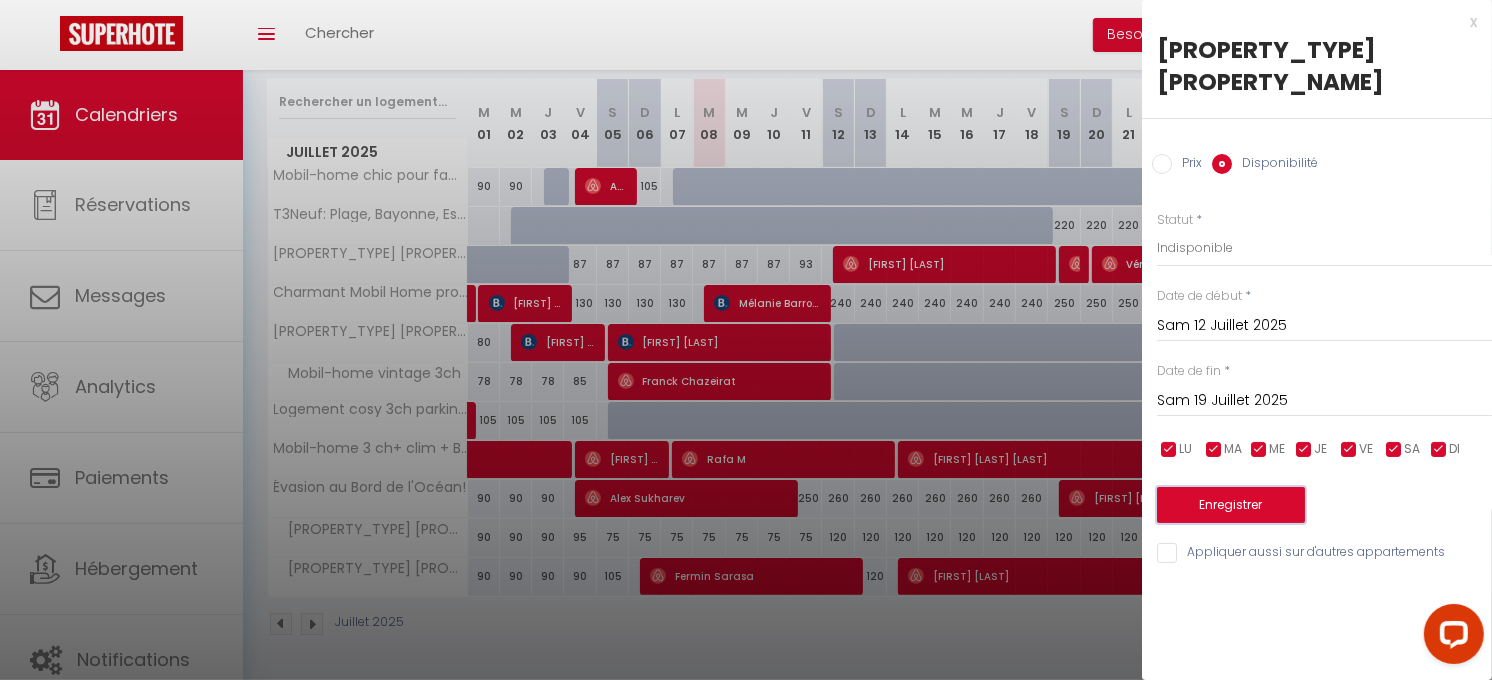 click on "Enregistrer" at bounding box center [1231, 505] 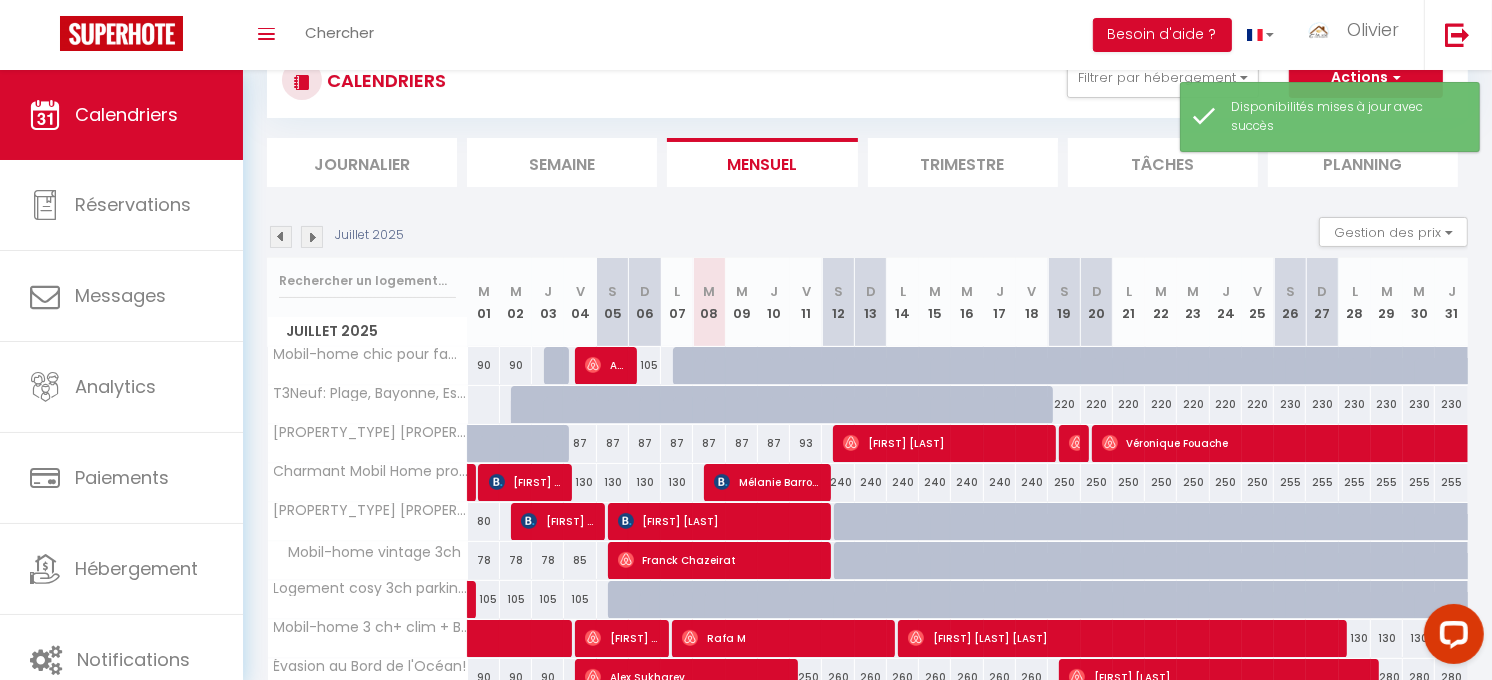 scroll, scrollTop: 250, scrollLeft: 0, axis: vertical 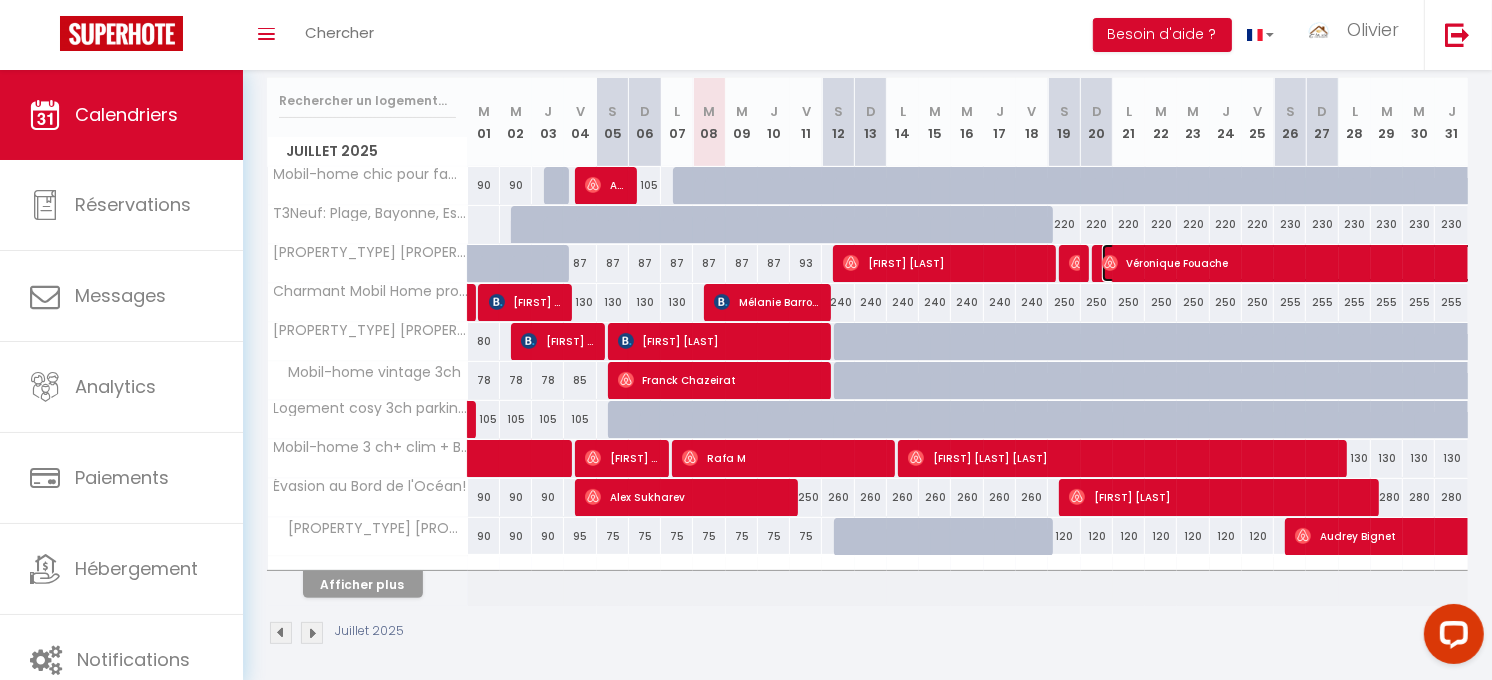 click on "Véronique Fouache" at bounding box center [944, 263] 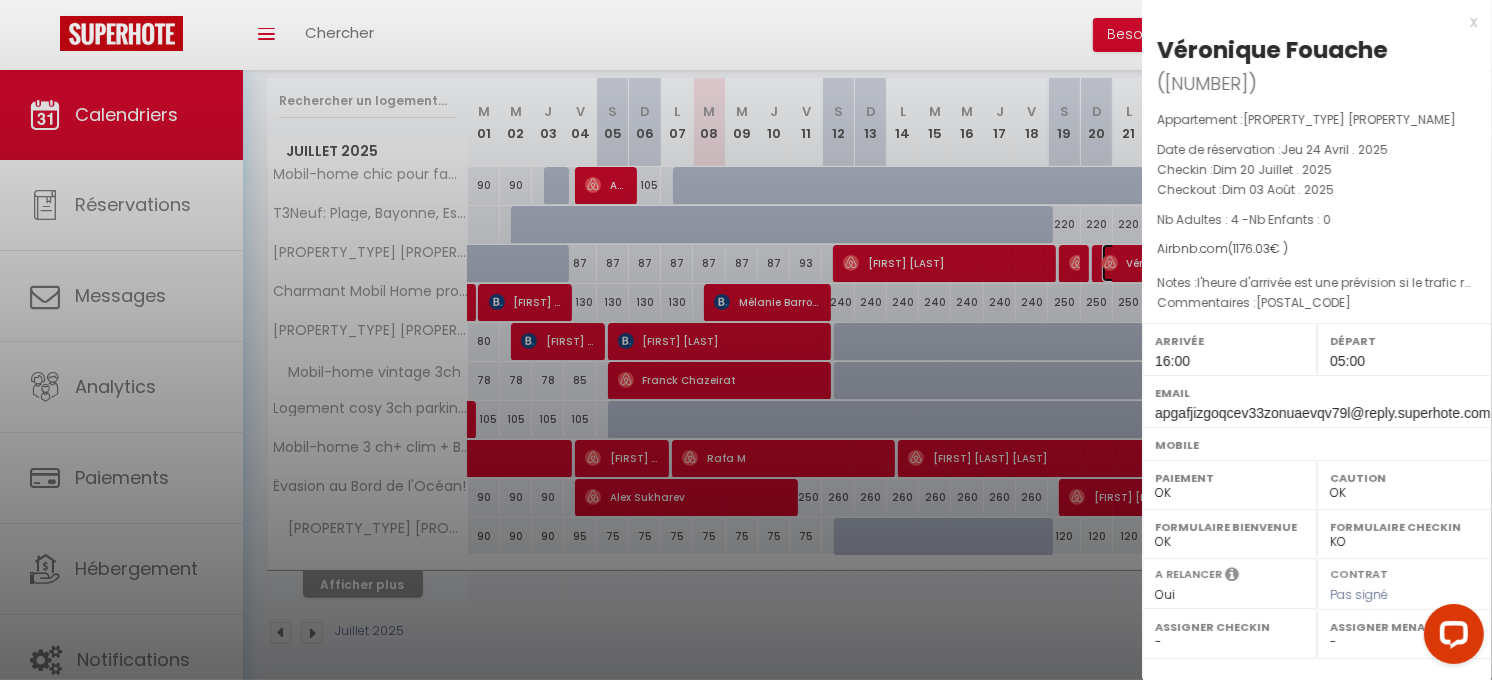 scroll, scrollTop: 266, scrollLeft: 0, axis: vertical 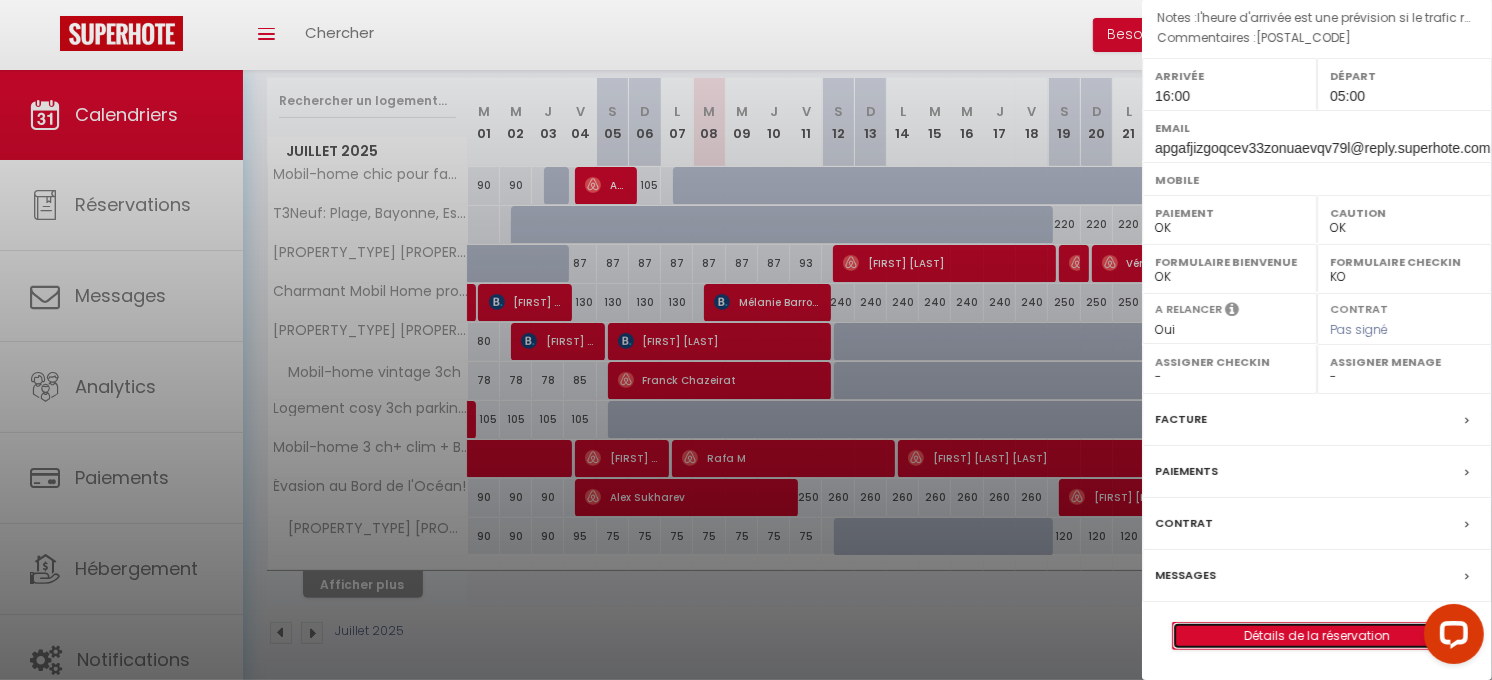 click on "Détails de la réservation" at bounding box center [1317, 636] 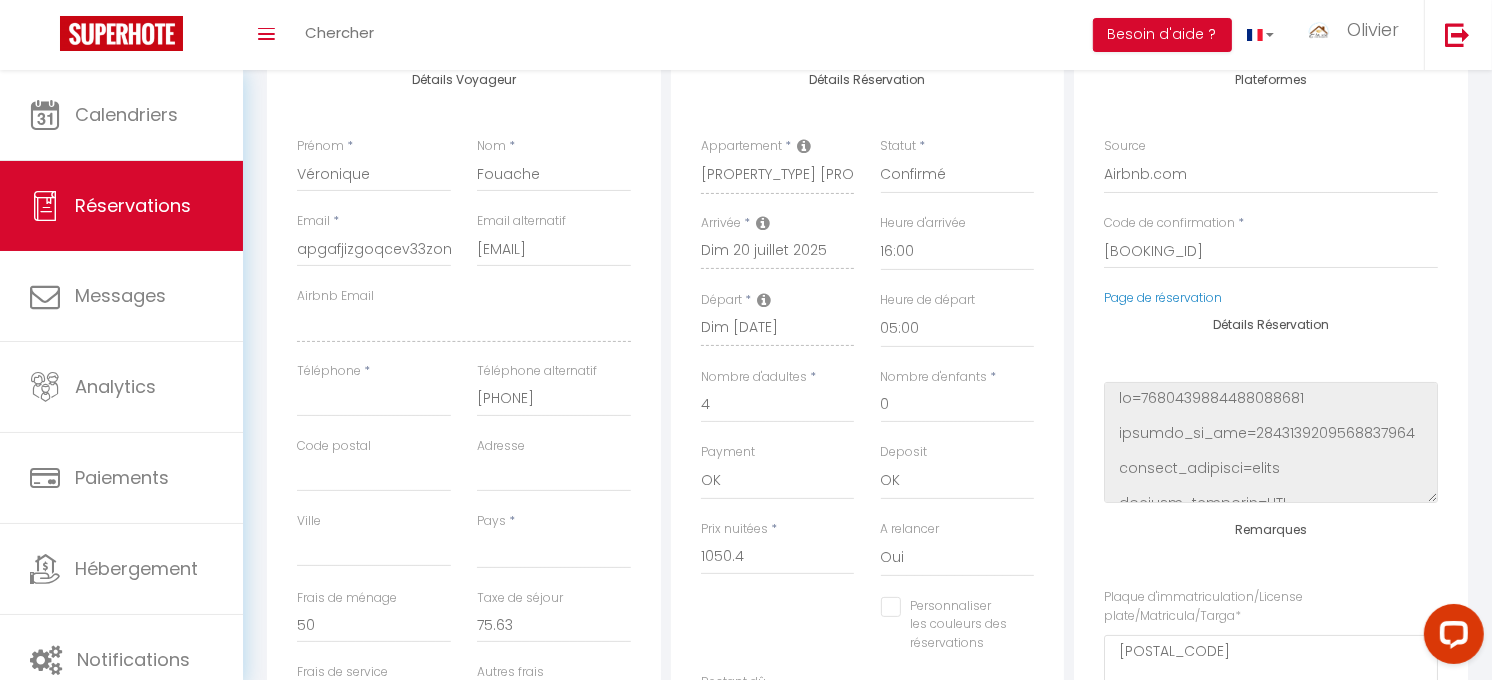 scroll, scrollTop: 285, scrollLeft: 0, axis: vertical 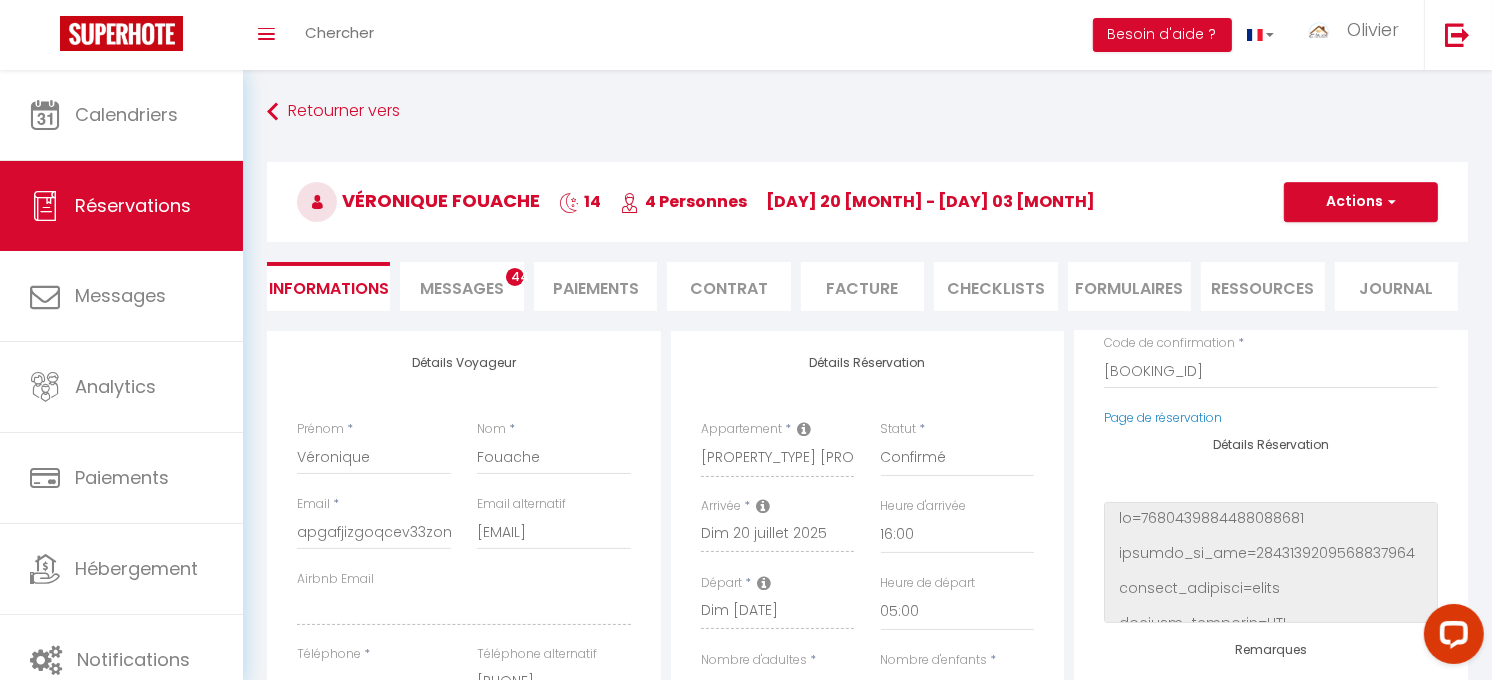 drag, startPoint x: 454, startPoint y: 197, endPoint x: 536, endPoint y: 206, distance: 82.492424 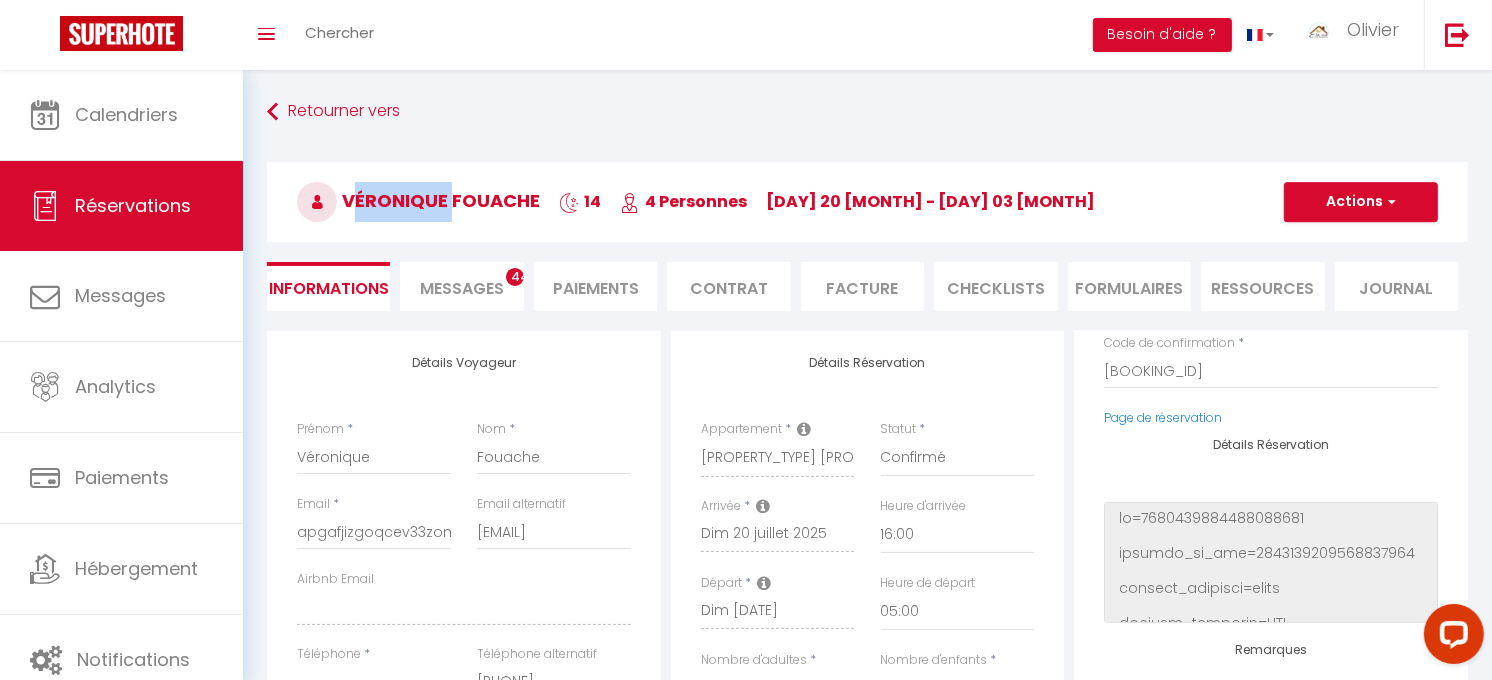 drag, startPoint x: 348, startPoint y: 194, endPoint x: 450, endPoint y: 193, distance: 102.0049 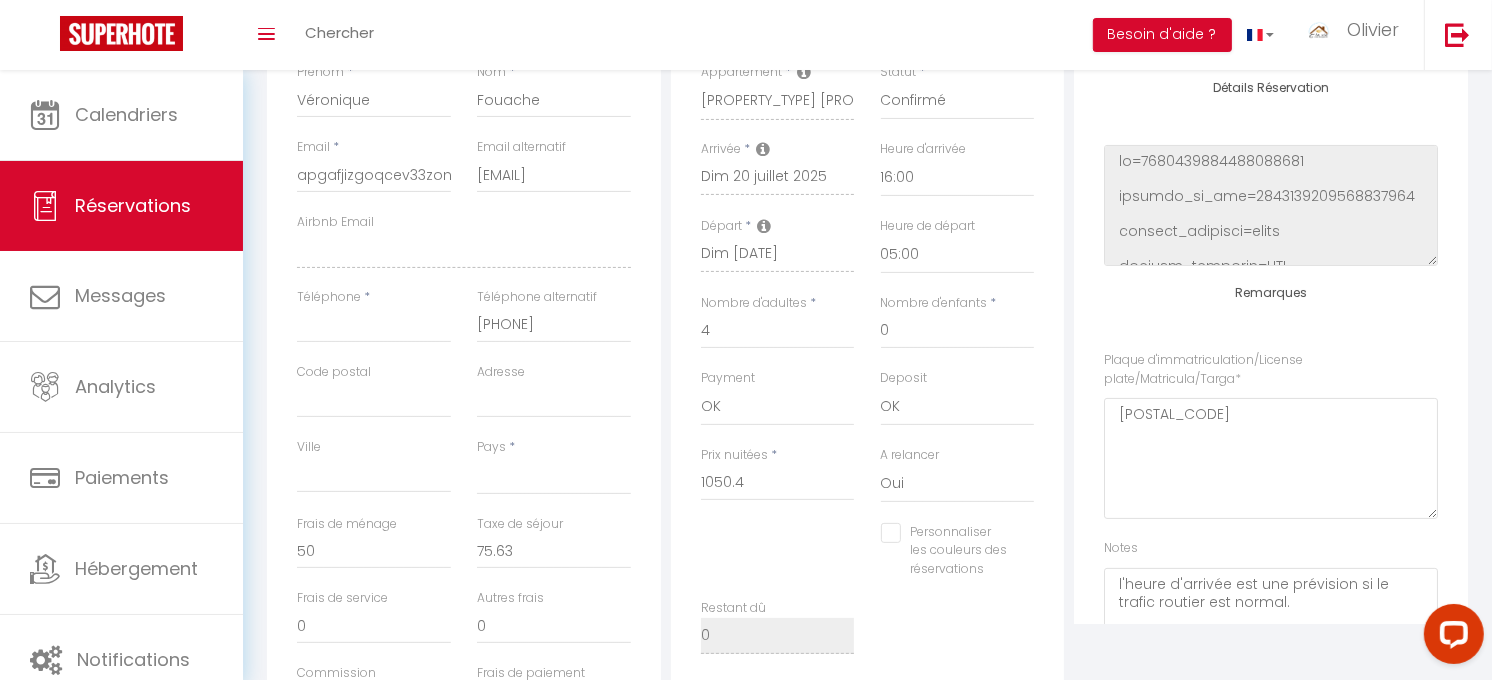 scroll, scrollTop: 347, scrollLeft: 0, axis: vertical 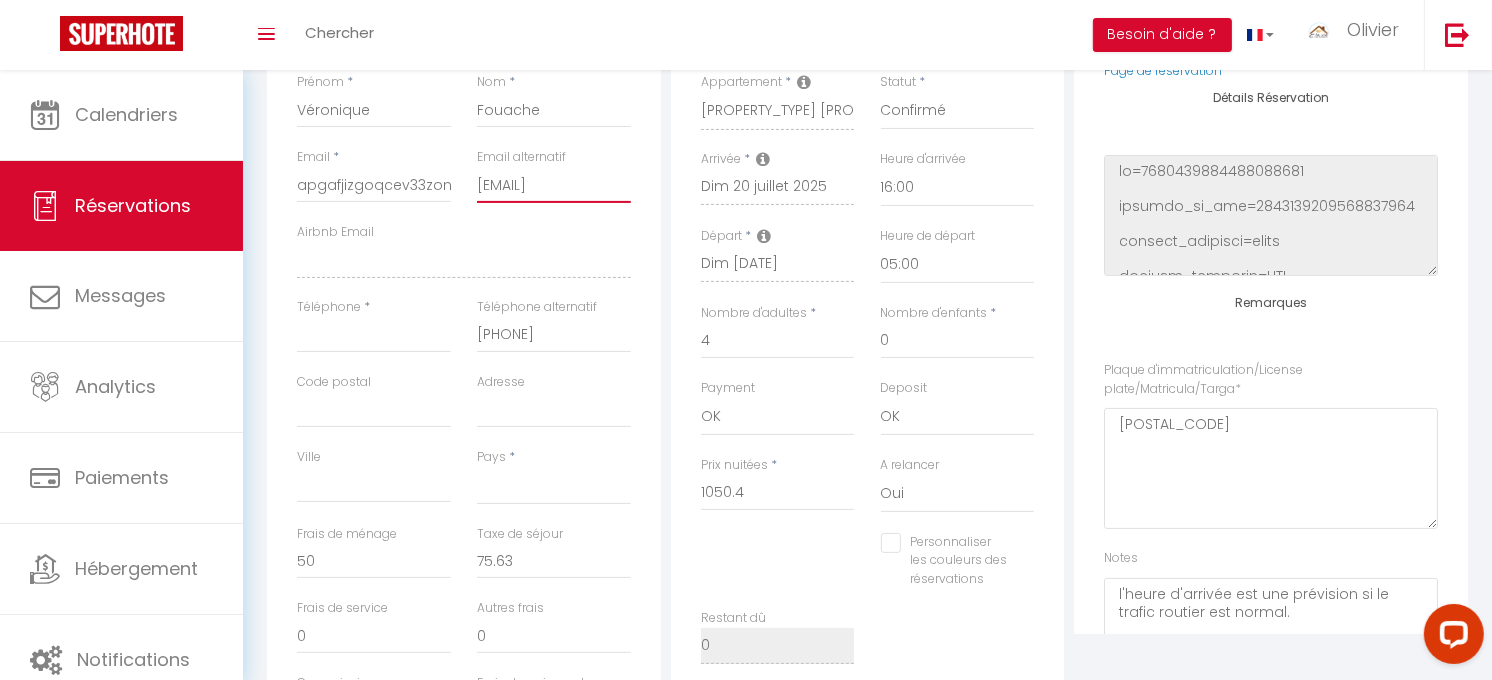 drag, startPoint x: 476, startPoint y: 181, endPoint x: 652, endPoint y: 188, distance: 176.13914 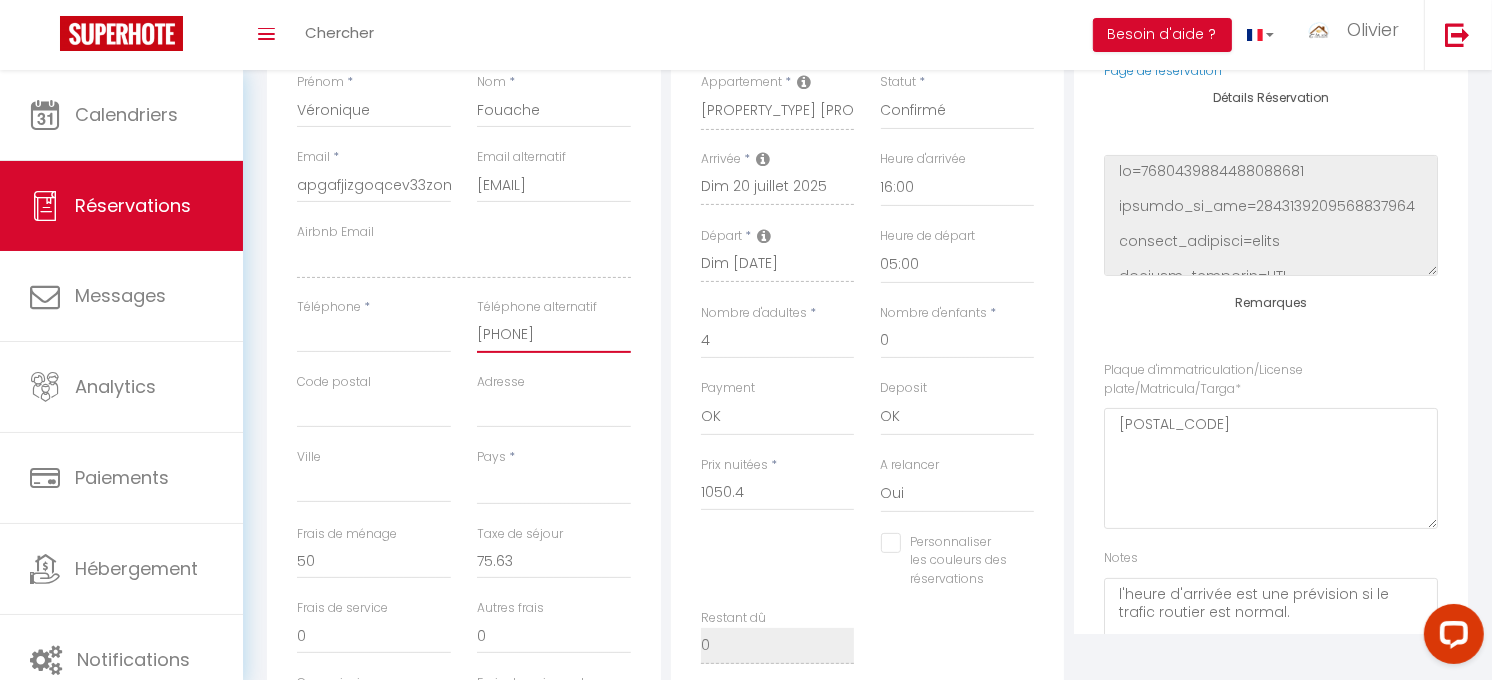 drag, startPoint x: 477, startPoint y: 335, endPoint x: 577, endPoint y: 341, distance: 100.17984 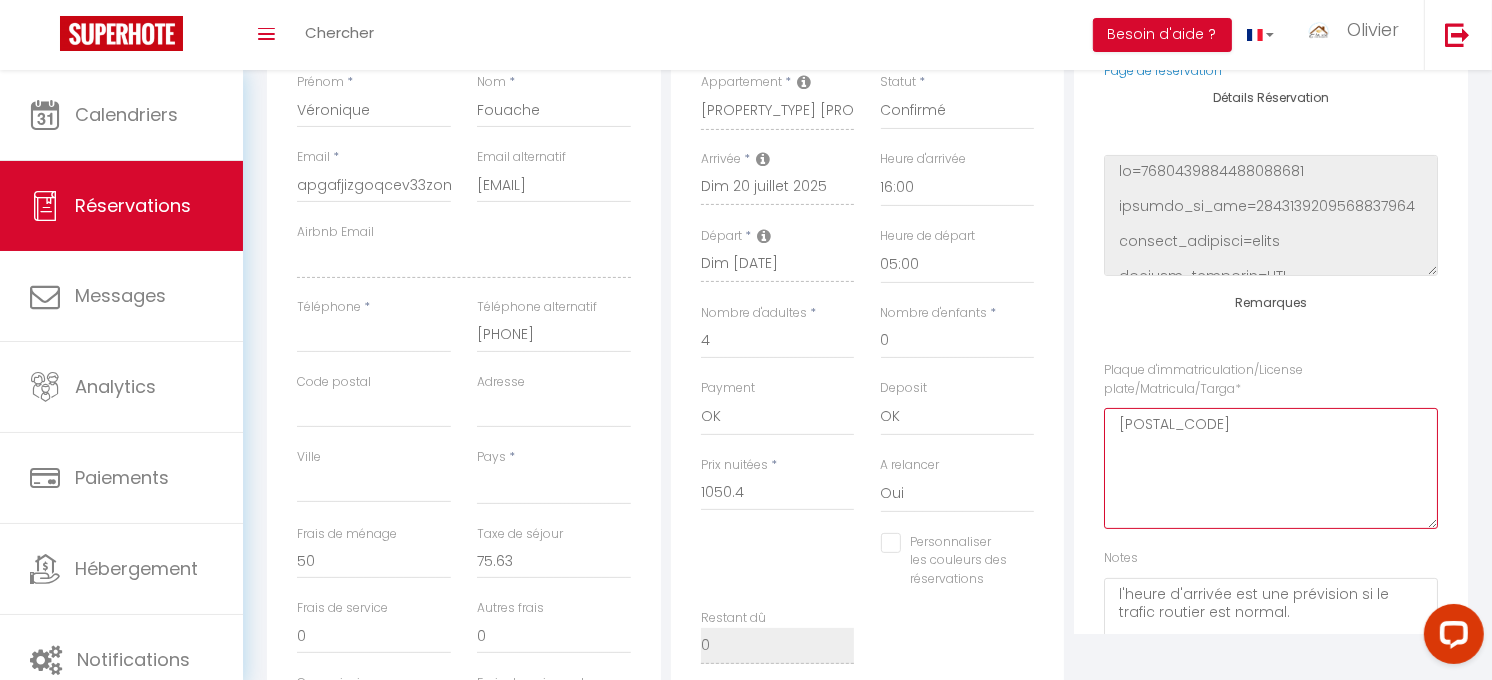 drag, startPoint x: 1121, startPoint y: 443, endPoint x: 1184, endPoint y: 435, distance: 63.505905 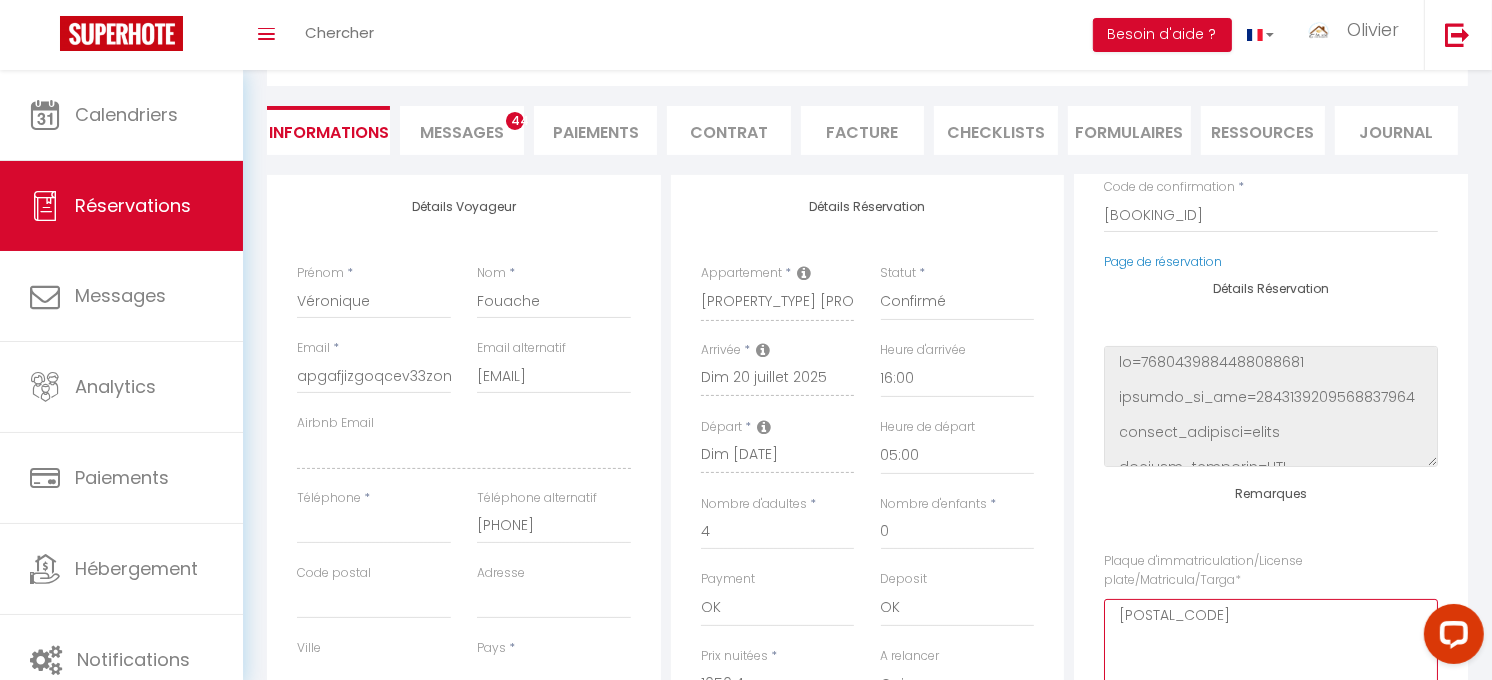 scroll, scrollTop: 152, scrollLeft: 0, axis: vertical 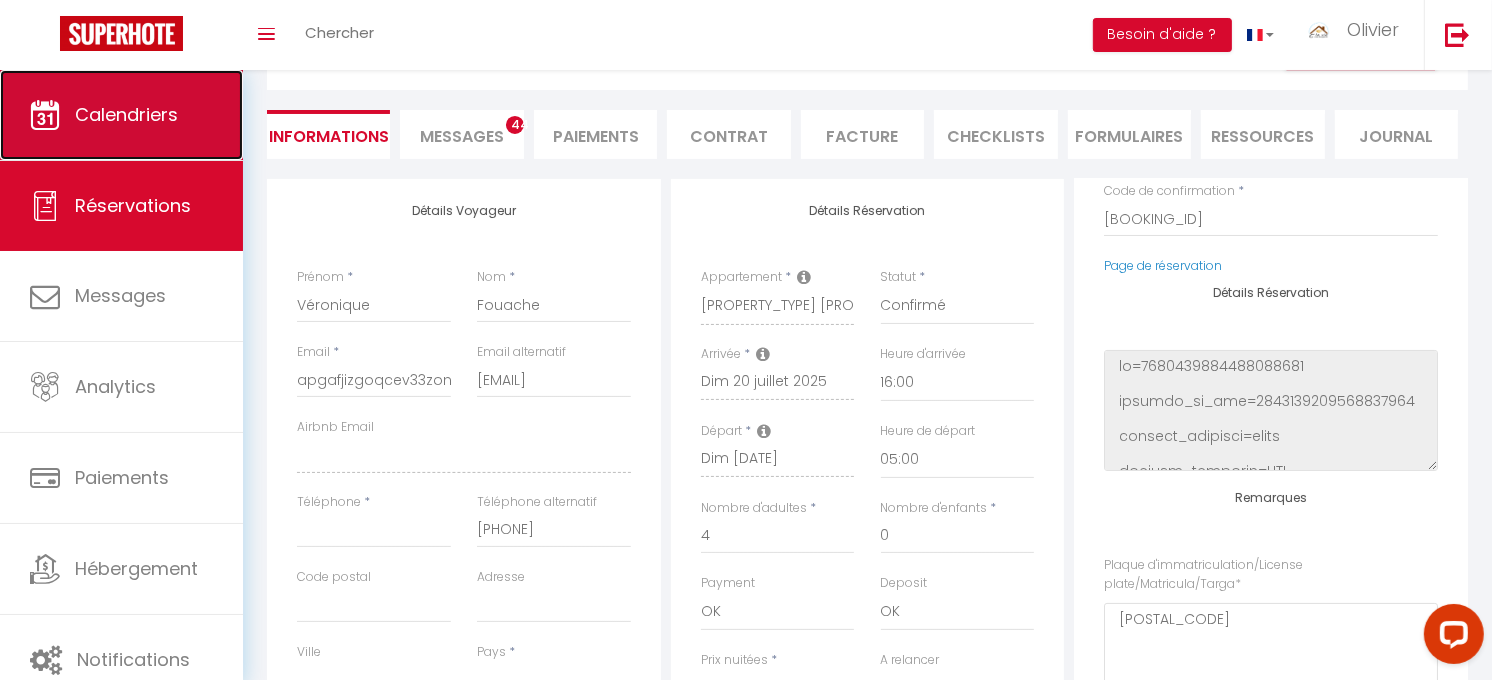 click on "Calendriers" at bounding box center (121, 115) 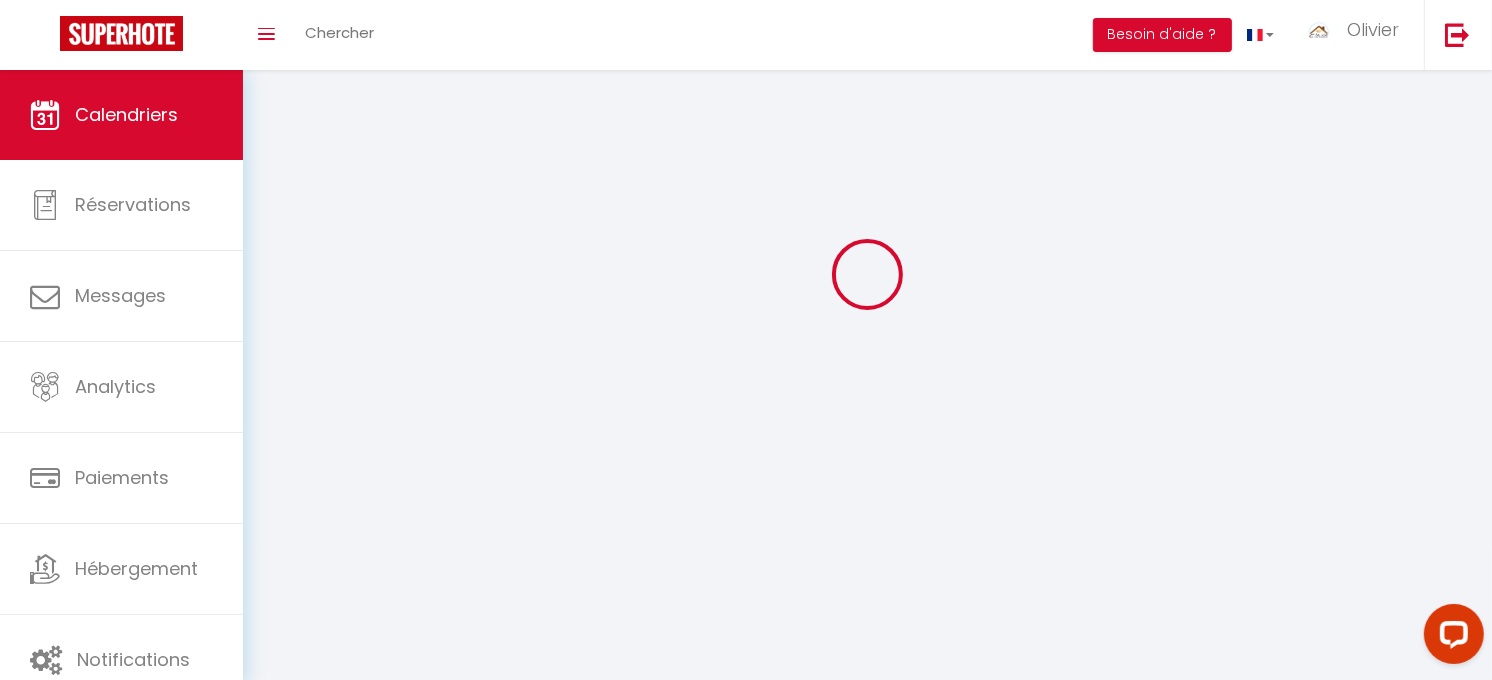 scroll, scrollTop: 0, scrollLeft: 0, axis: both 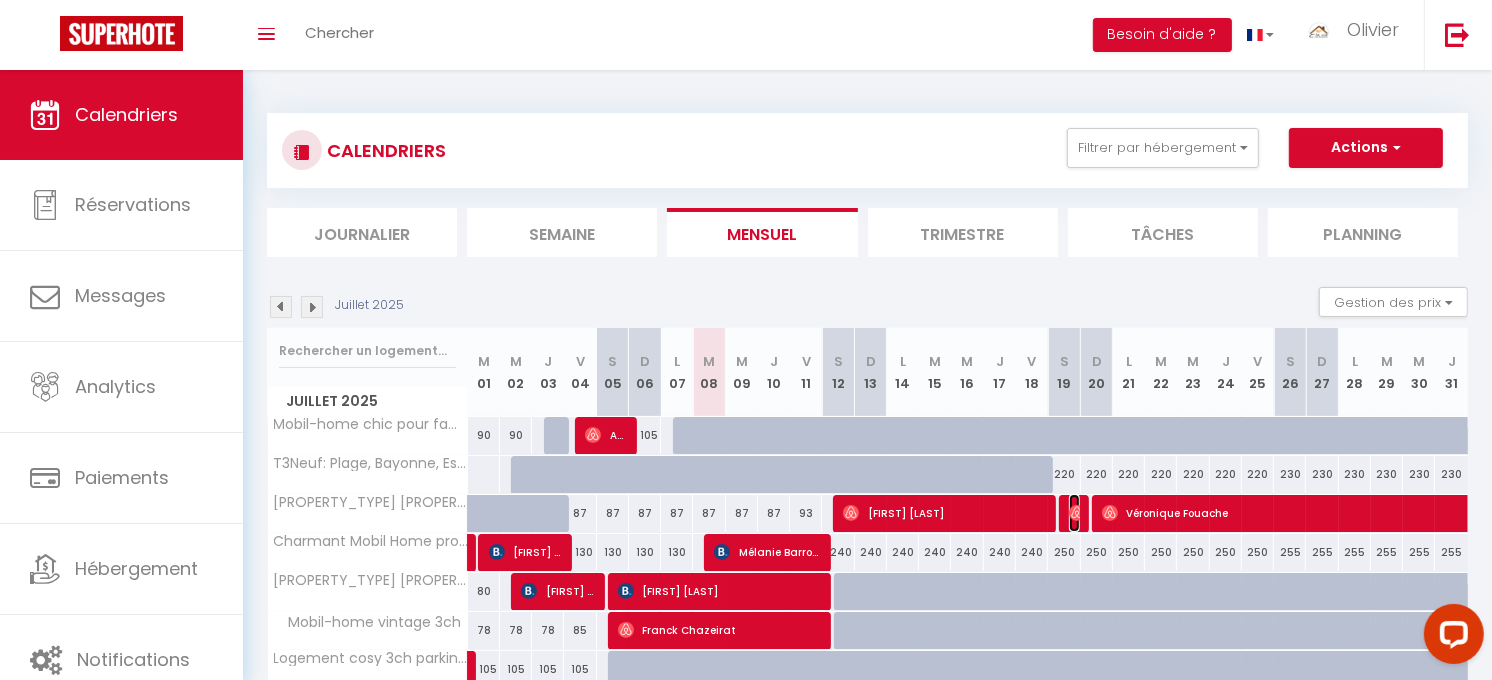 click on "Jennifer Manchon" at bounding box center [944, 513] 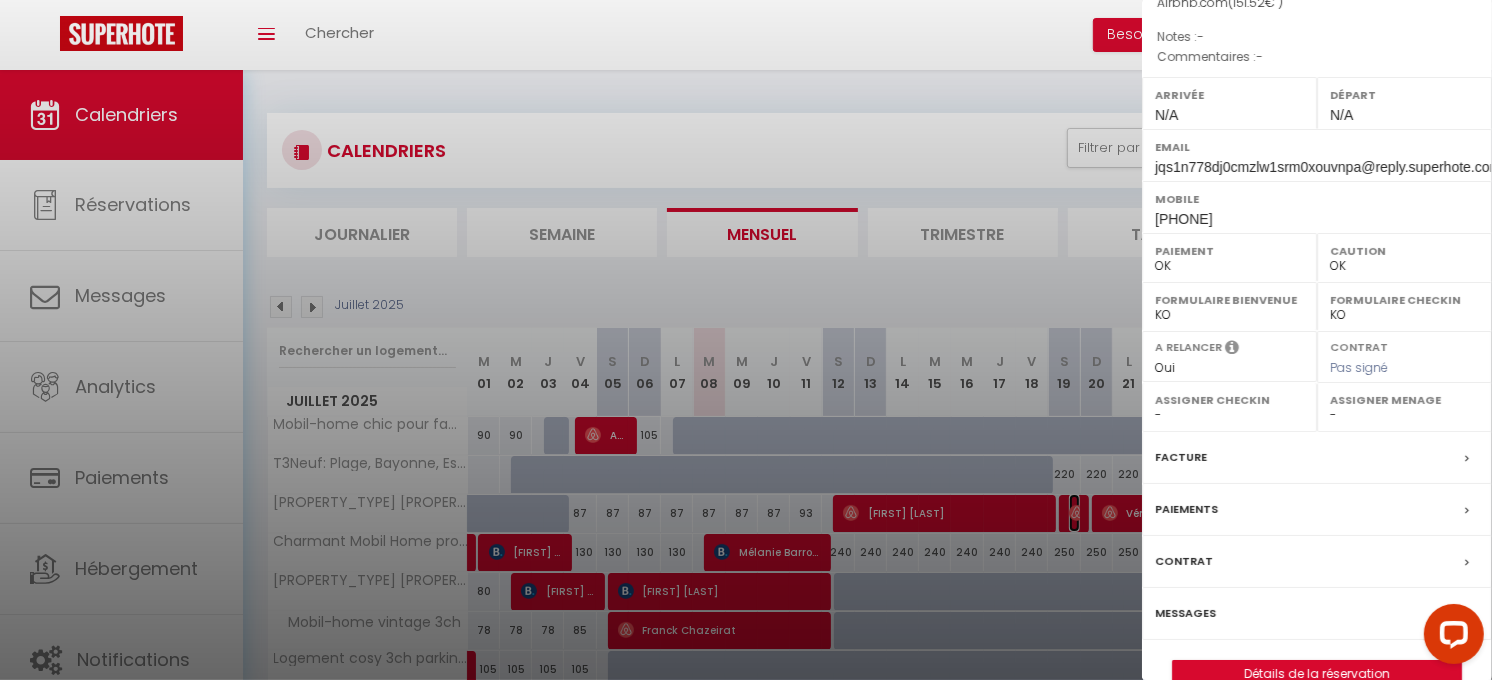 scroll, scrollTop: 285, scrollLeft: 0, axis: vertical 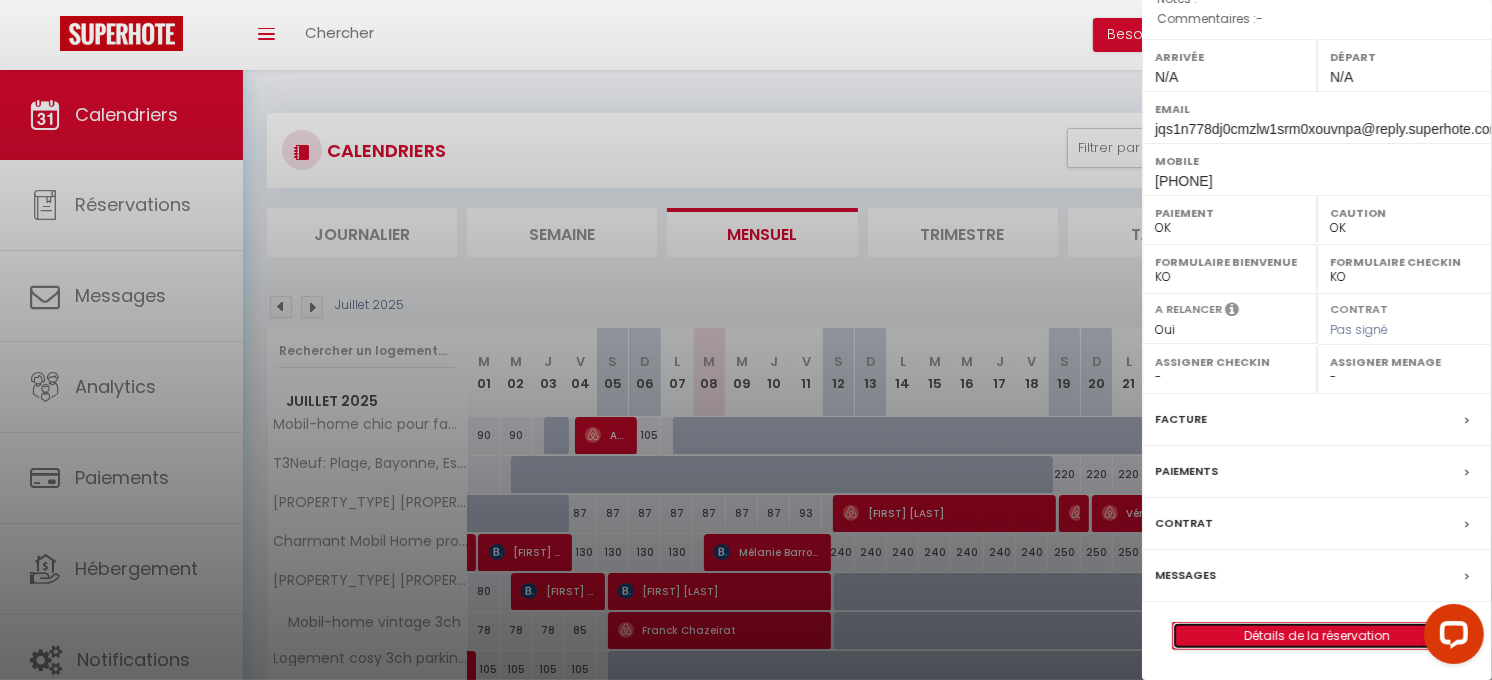 click on "Détails de la réservation" at bounding box center (1317, 636) 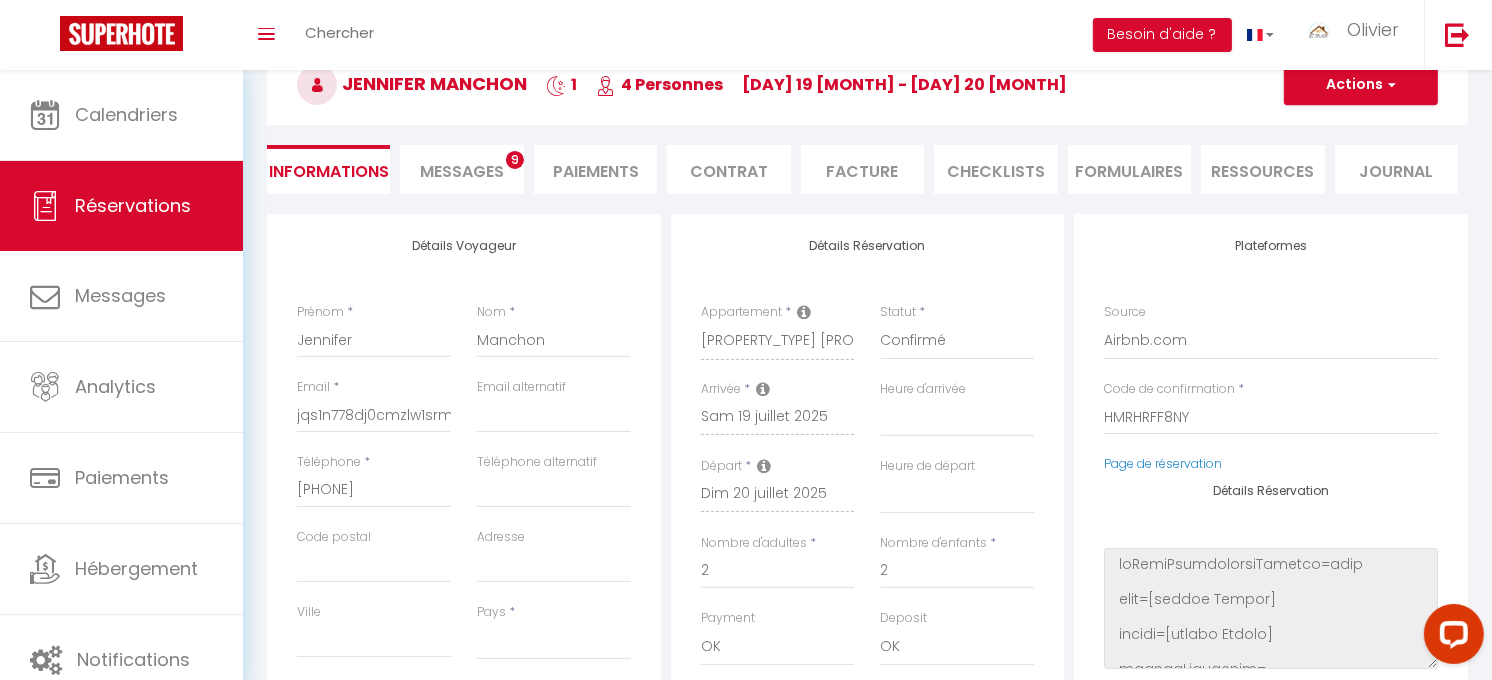 scroll, scrollTop: 118, scrollLeft: 0, axis: vertical 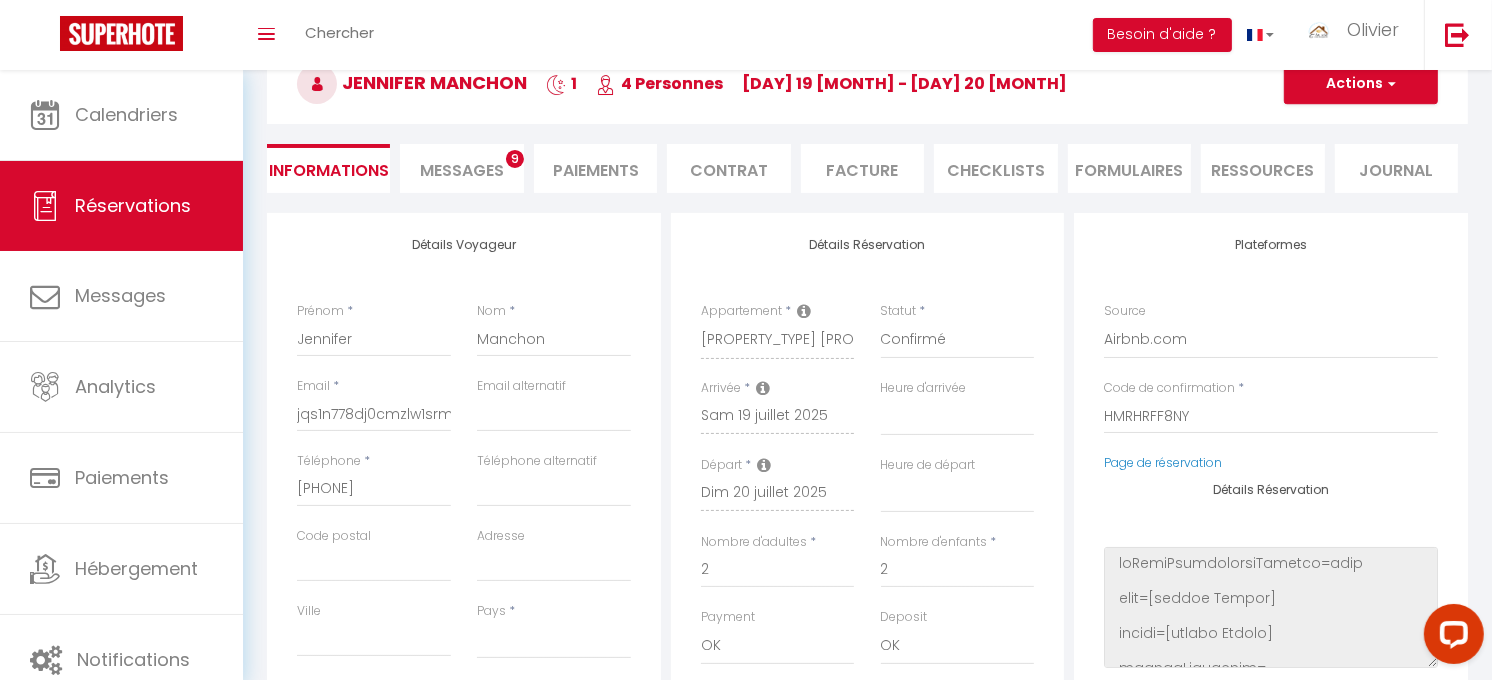 click on "Messages" at bounding box center [462, 170] 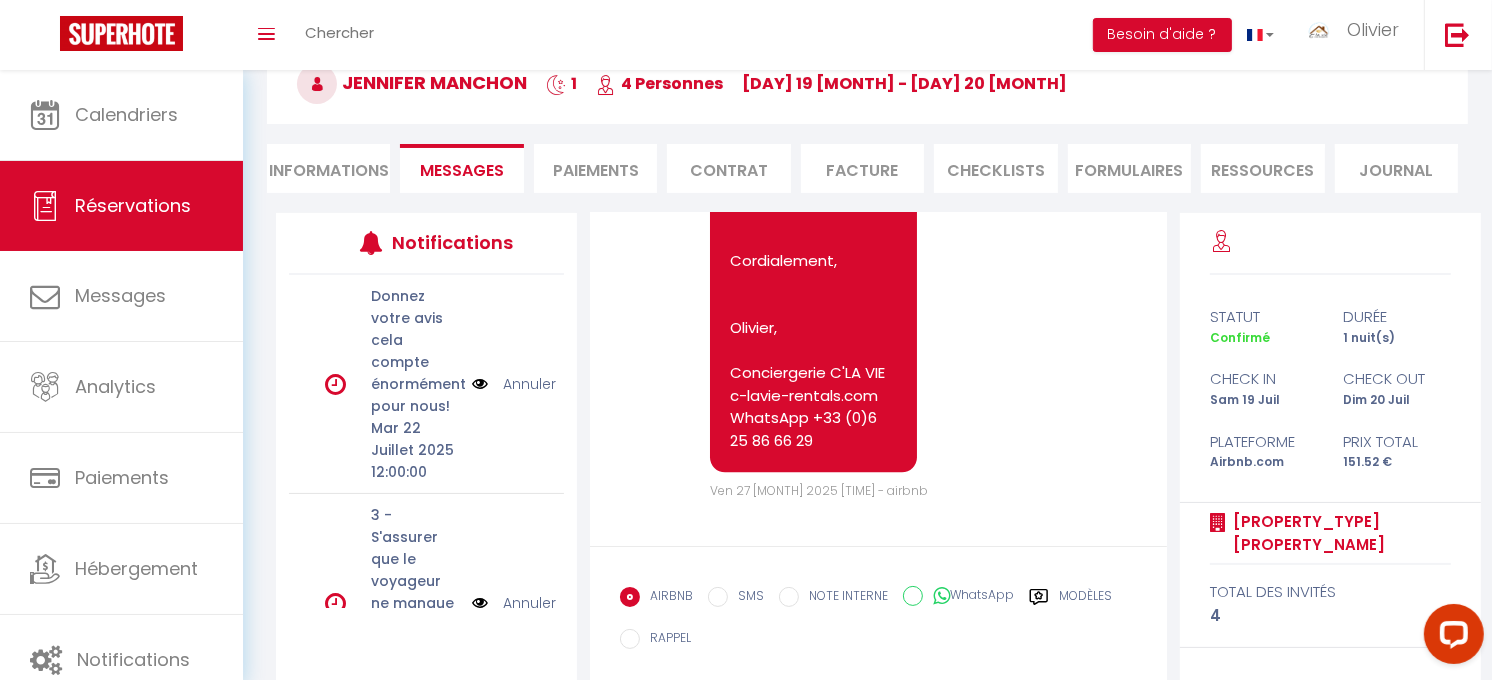 scroll, scrollTop: 4457, scrollLeft: 0, axis: vertical 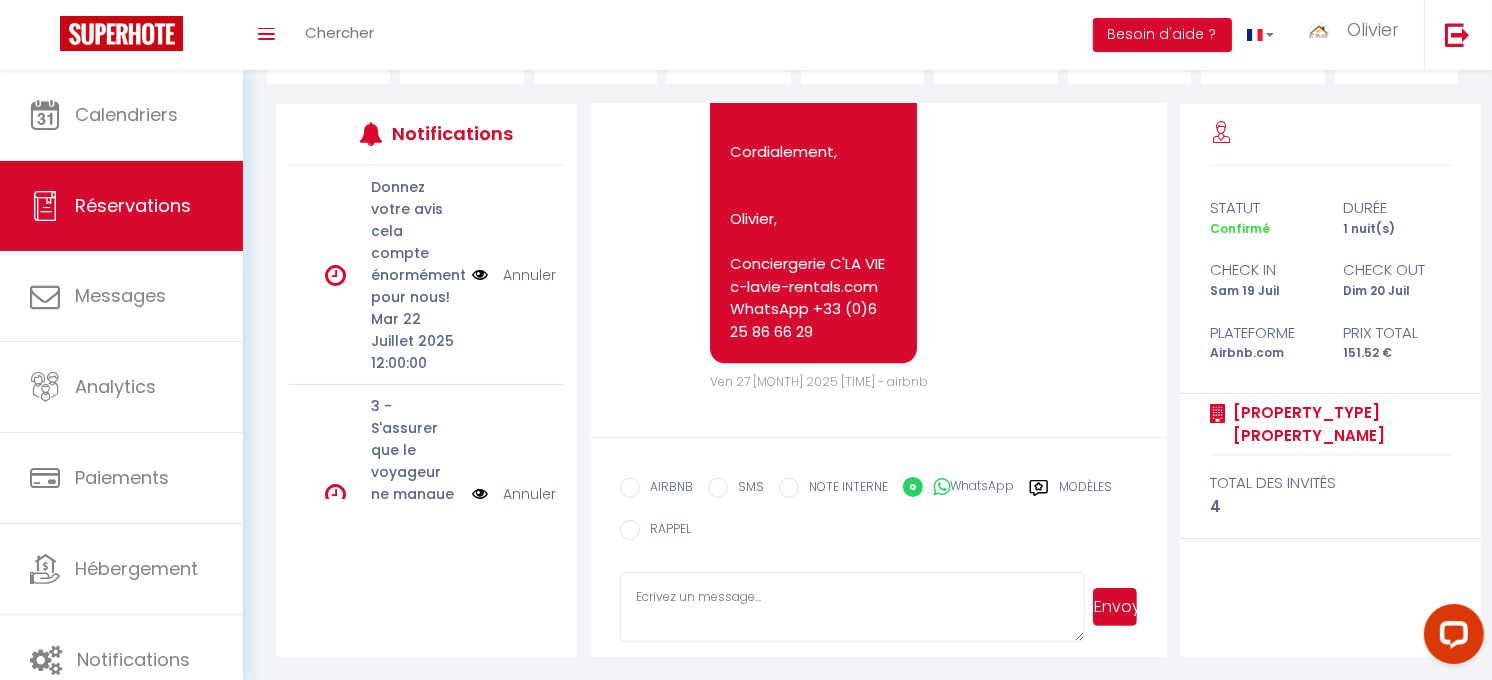 click at bounding box center (852, 607) 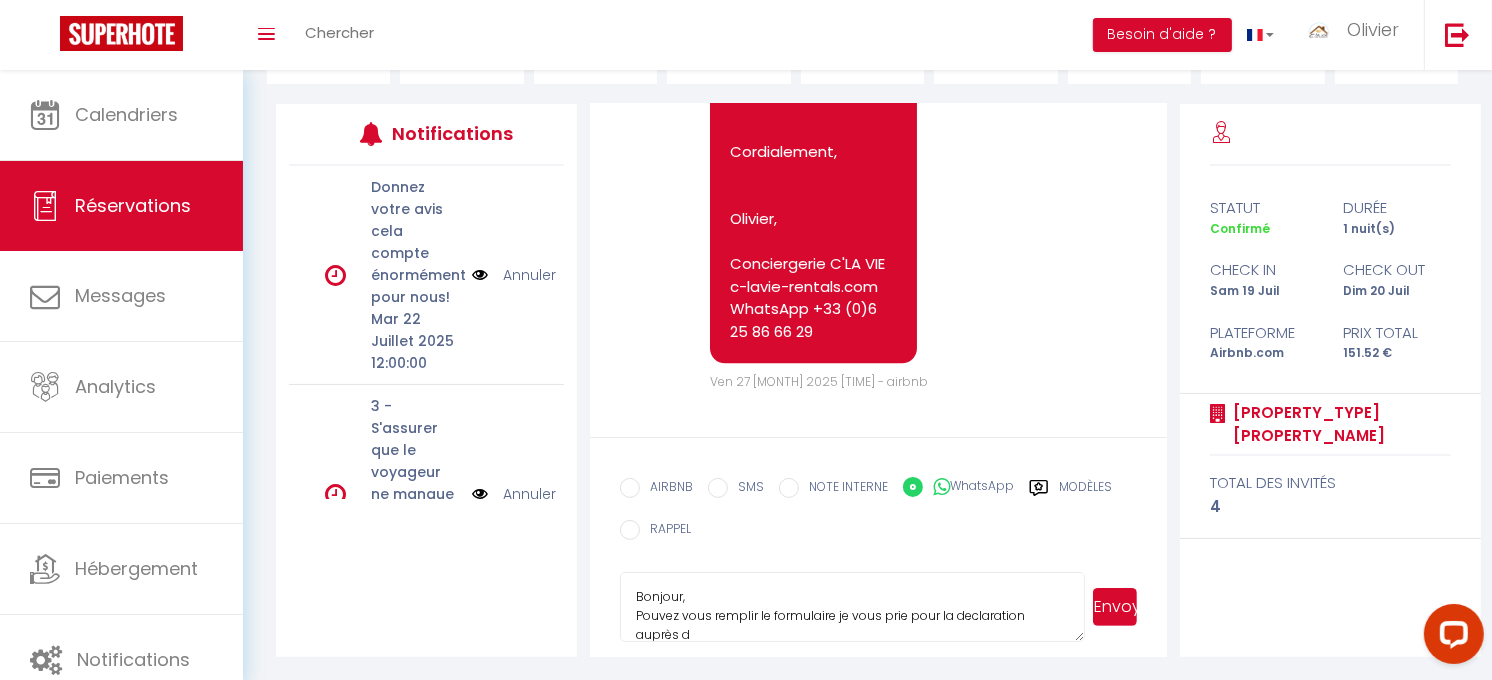 scroll, scrollTop: 2, scrollLeft: 0, axis: vertical 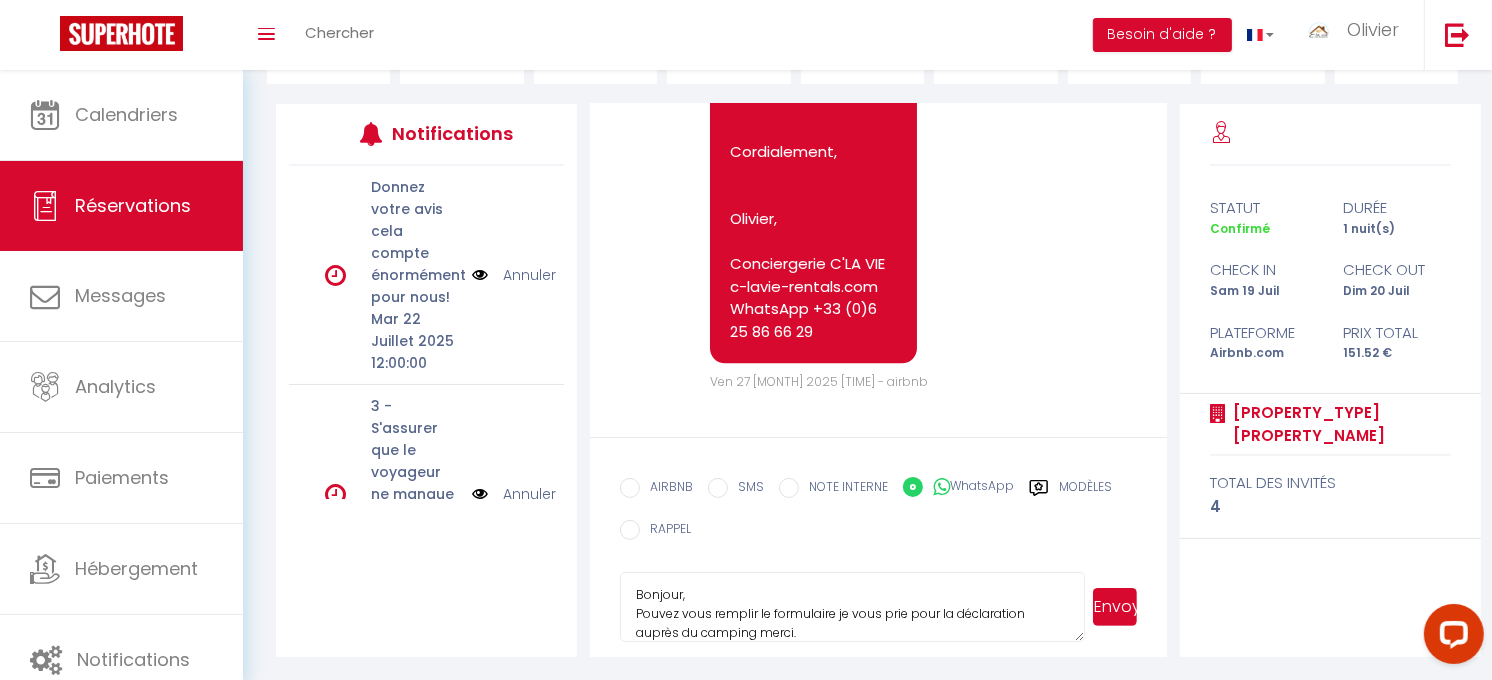 click on "Envoyer" at bounding box center [1115, 607] 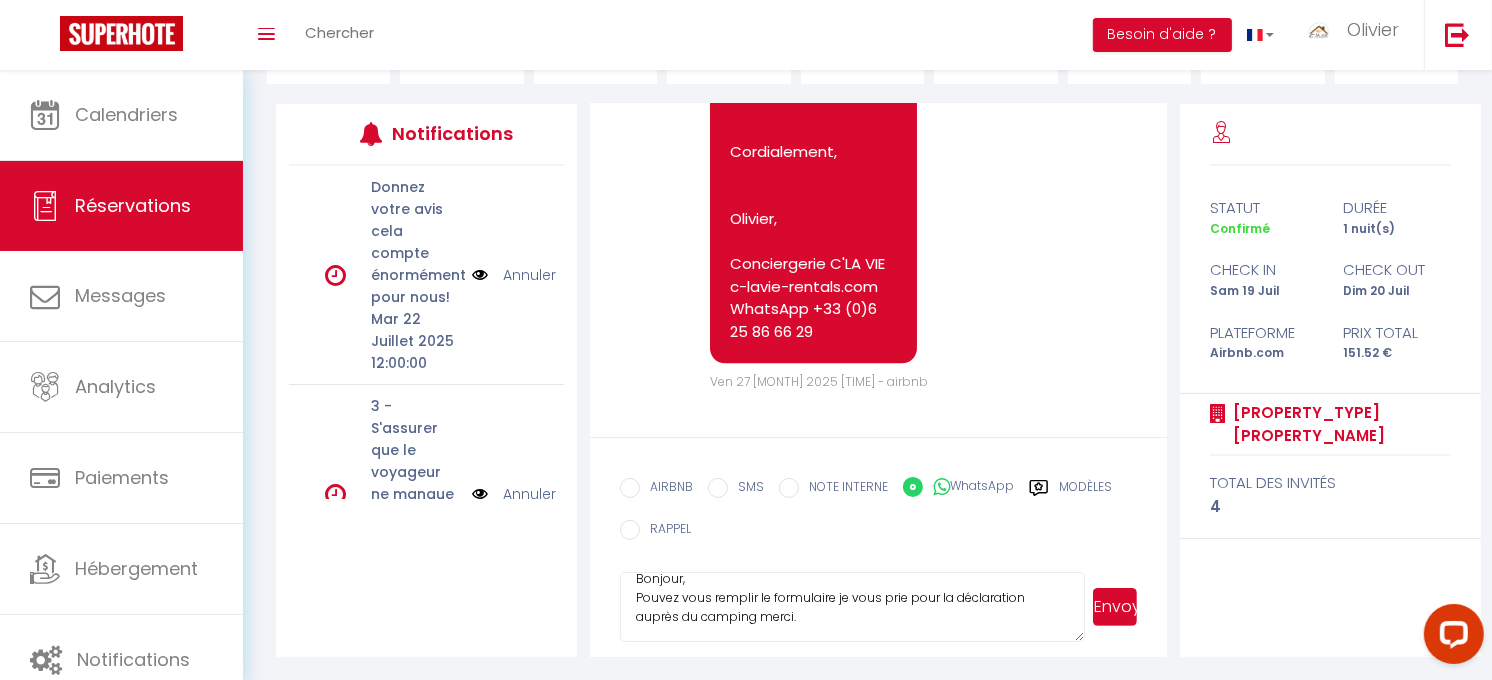 drag, startPoint x: 633, startPoint y: 591, endPoint x: 821, endPoint y: 664, distance: 201.67548 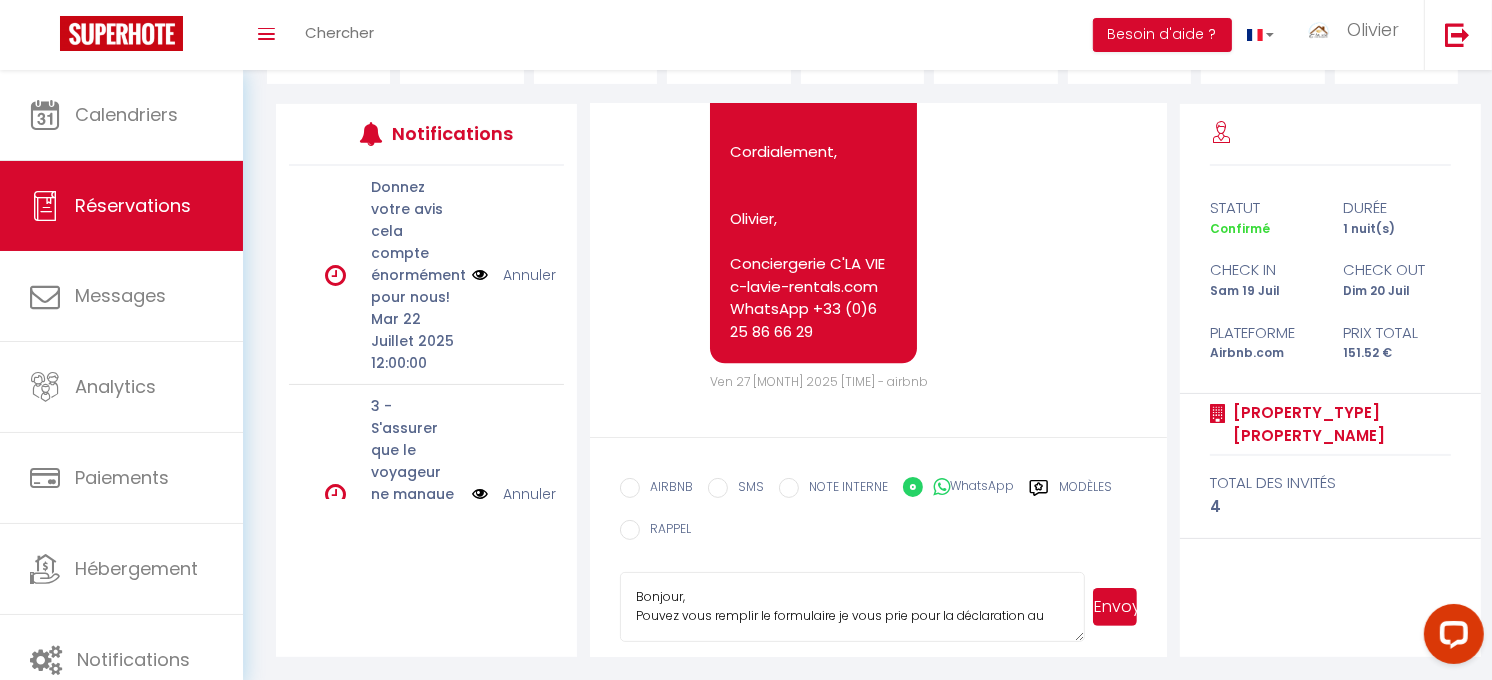 scroll, scrollTop: 0, scrollLeft: 0, axis: both 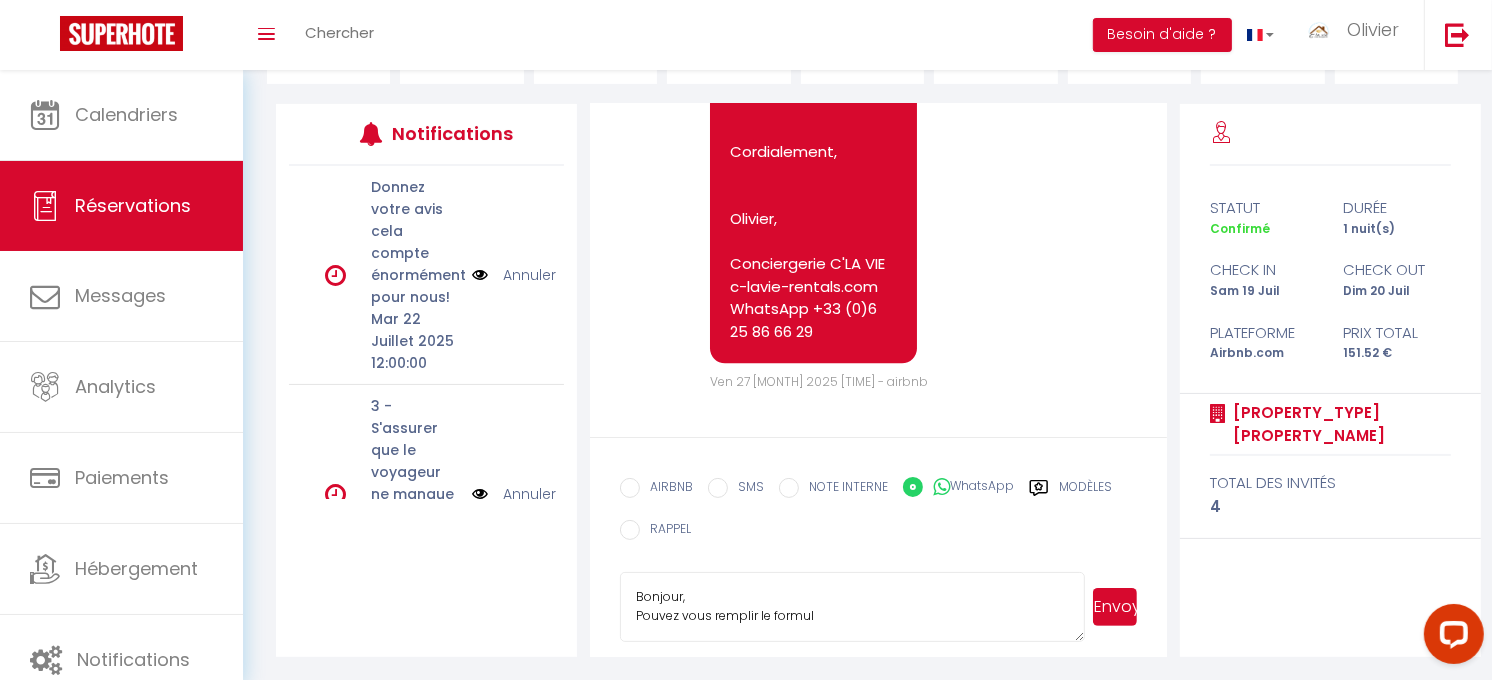 type on "Bonjour,
Pouvez vous remplir le formu" 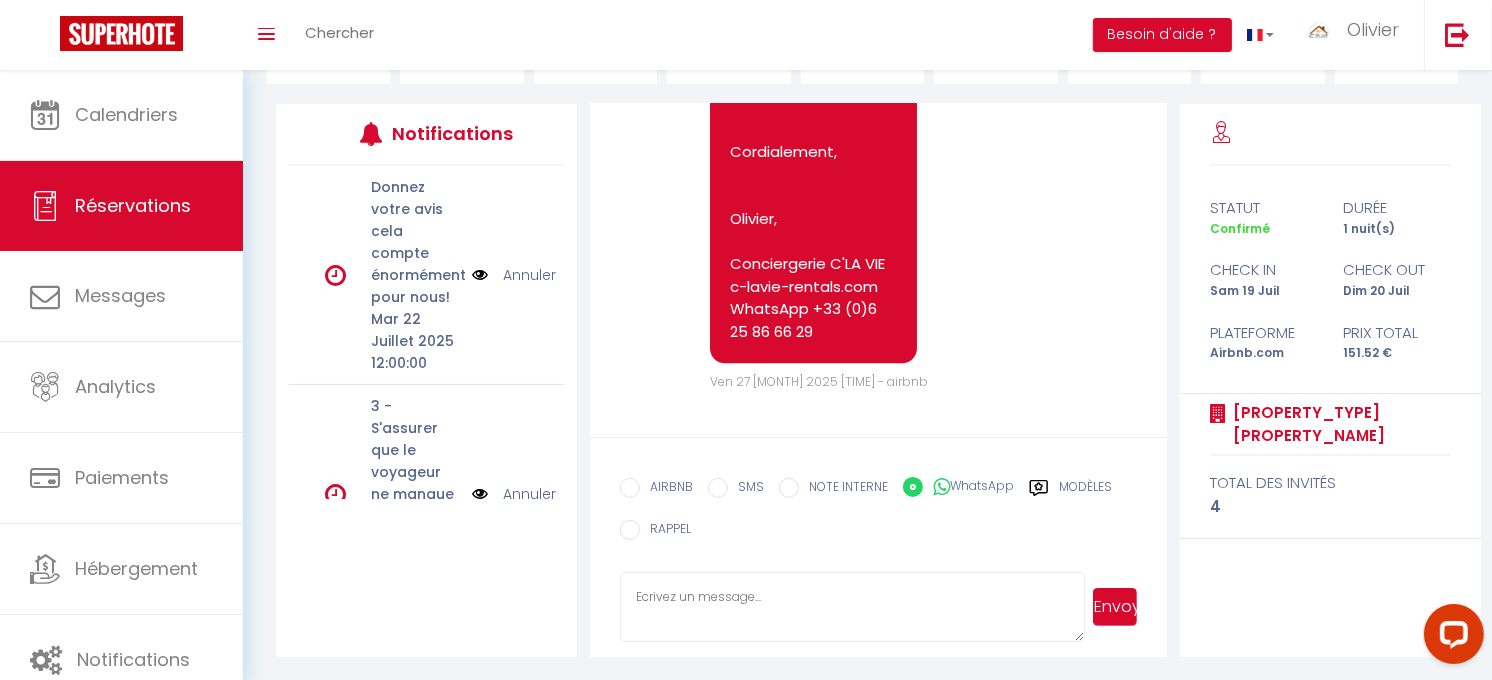 type 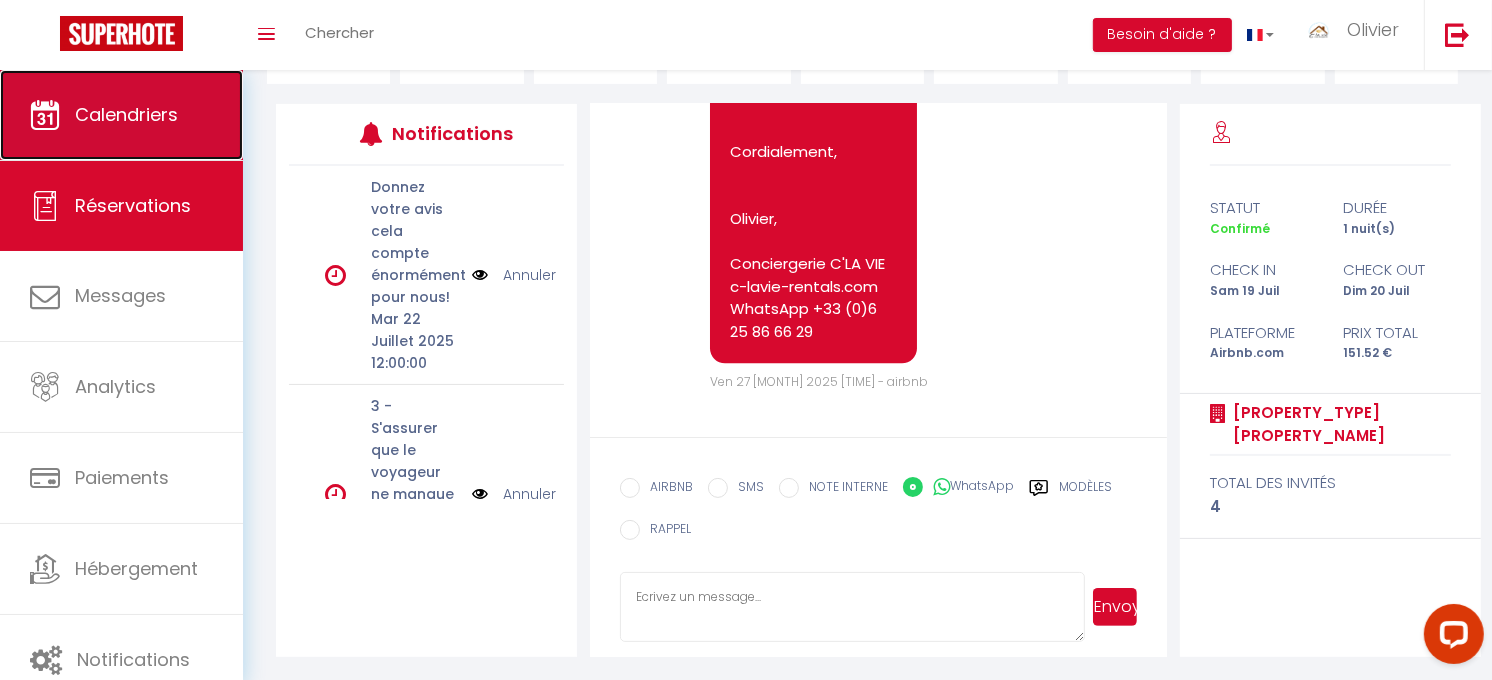 click on "Calendriers" at bounding box center [126, 114] 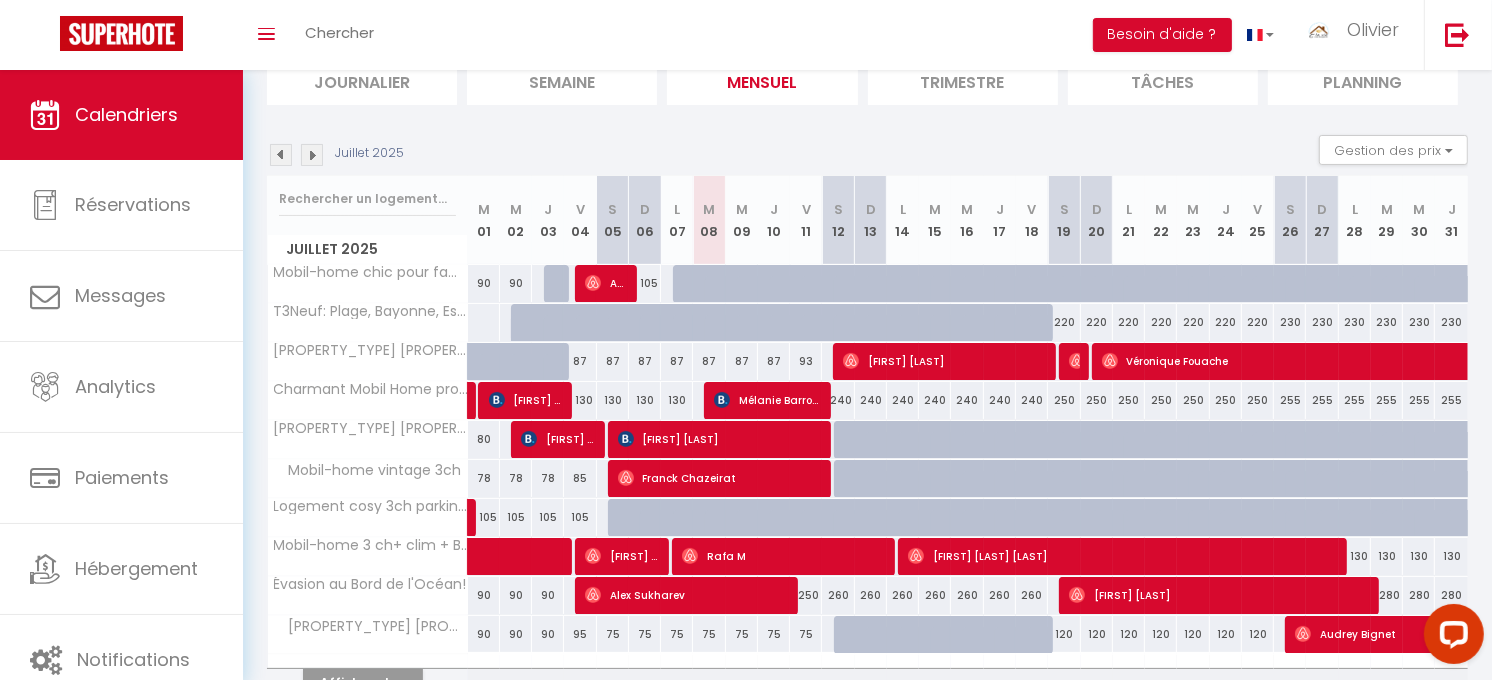 scroll, scrollTop: 260, scrollLeft: 0, axis: vertical 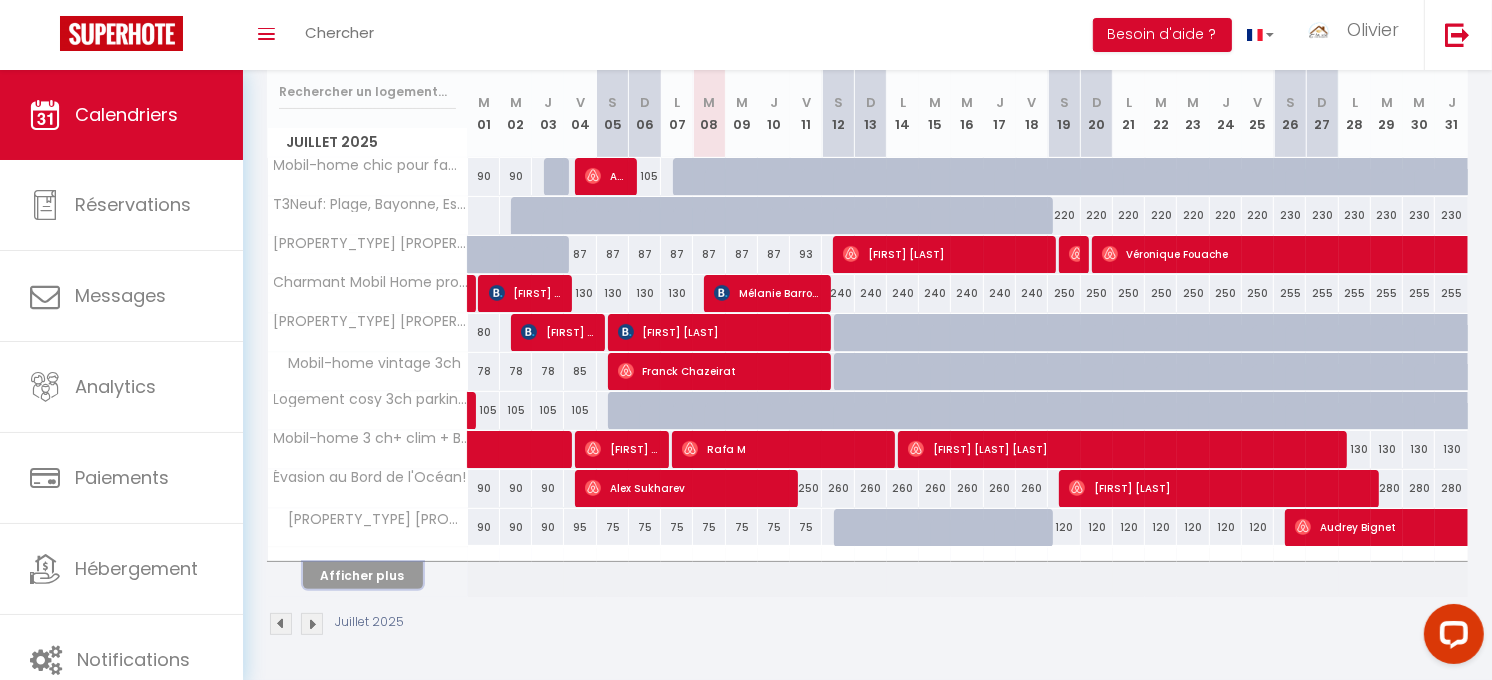 click on "Afficher plus" at bounding box center [363, 575] 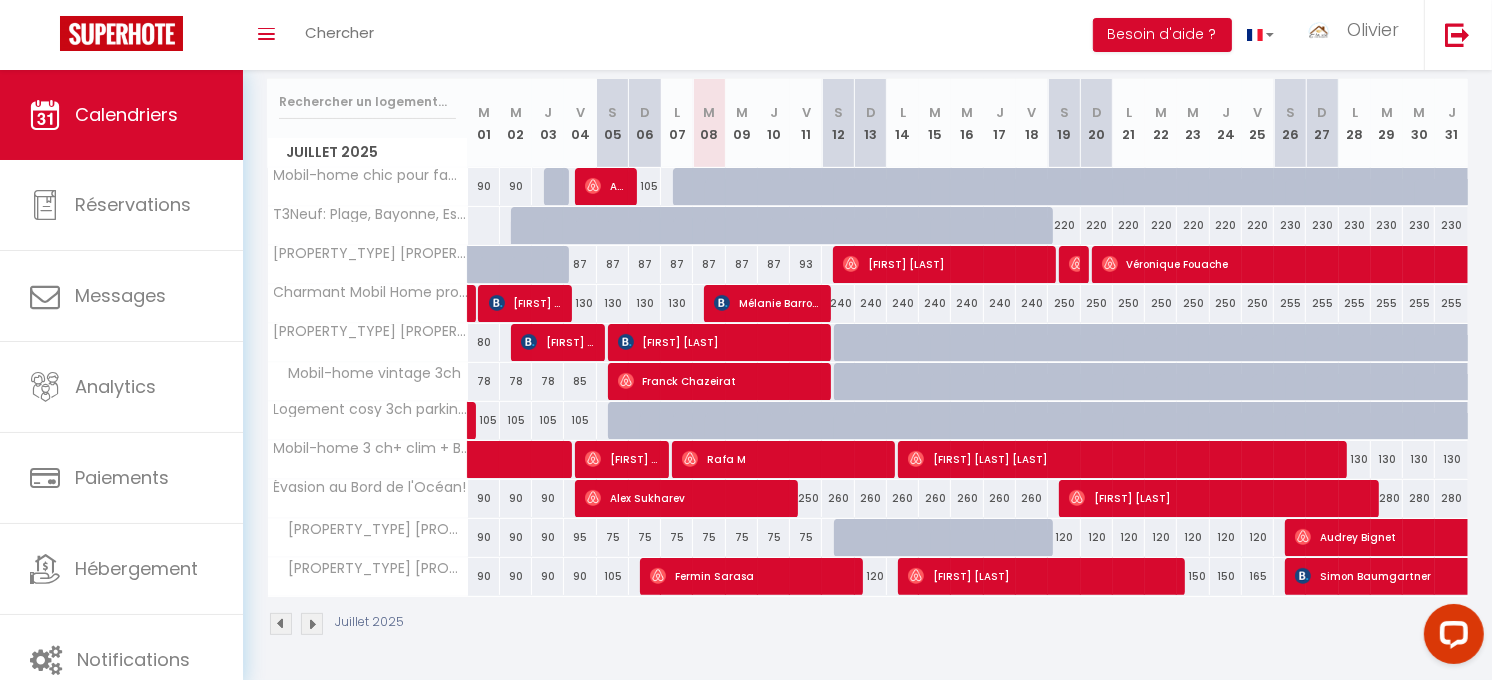 scroll, scrollTop: 250, scrollLeft: 0, axis: vertical 